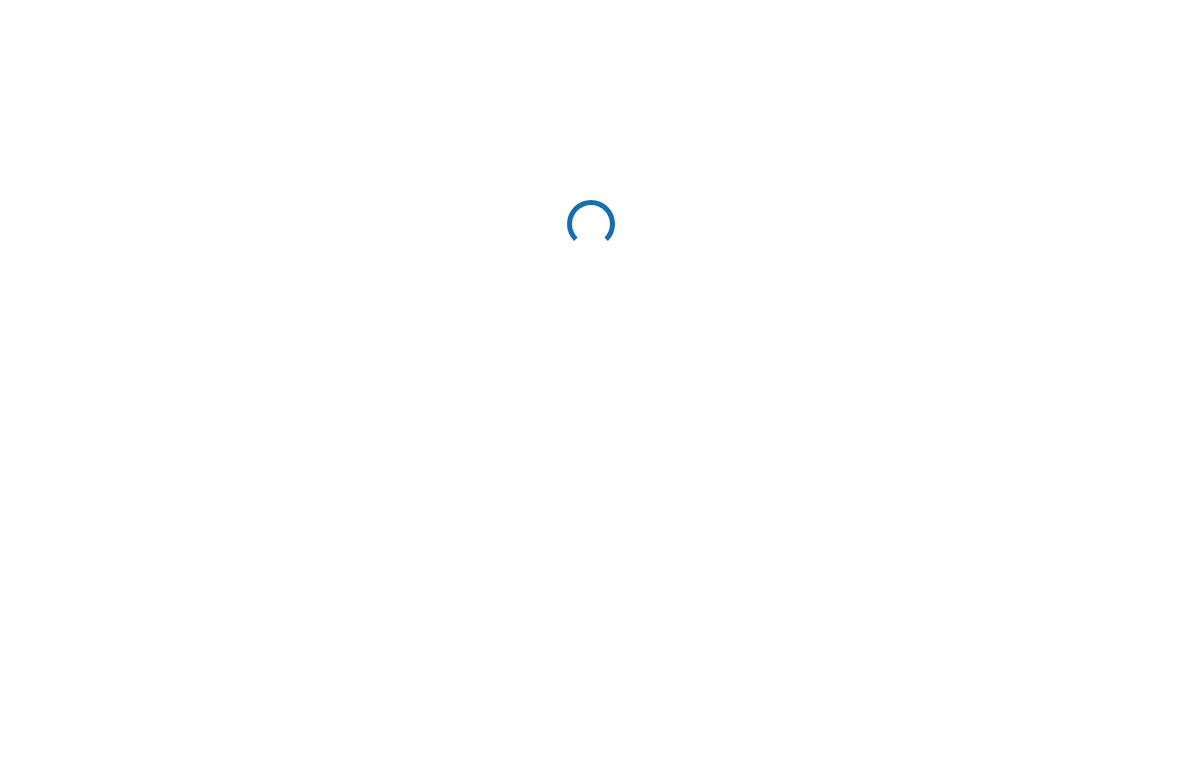 scroll, scrollTop: 0, scrollLeft: 0, axis: both 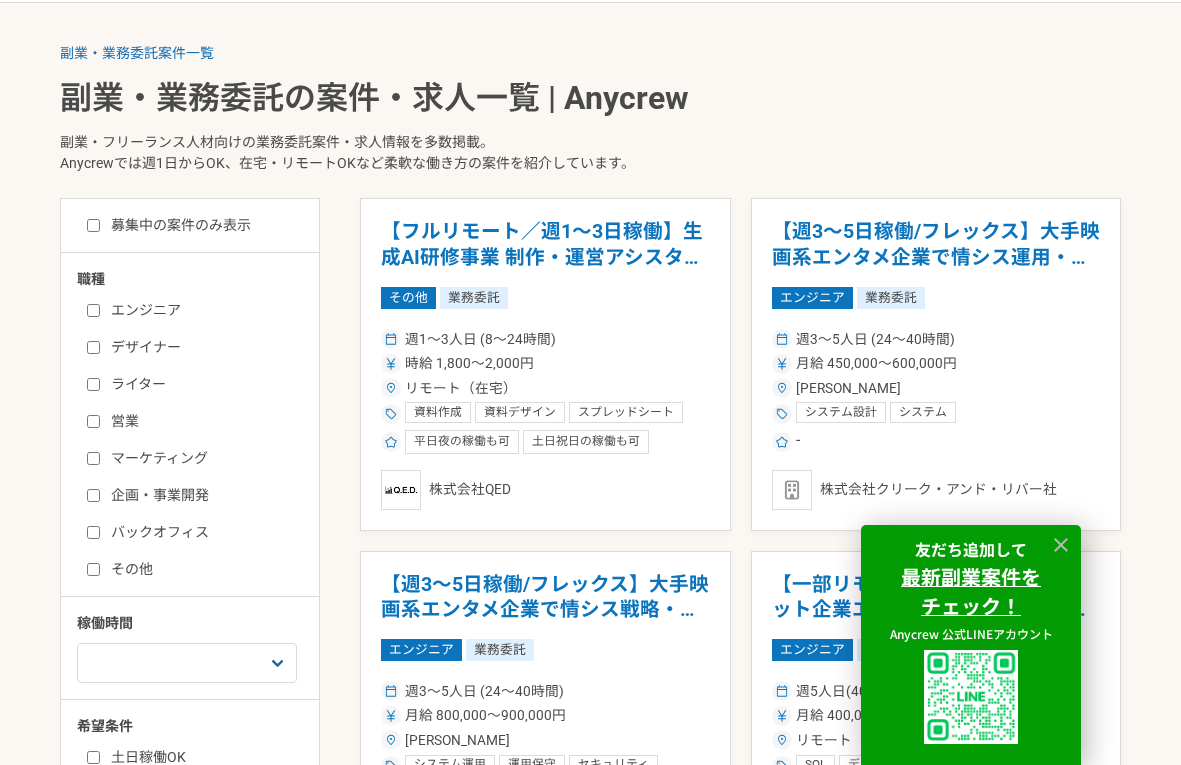 click on "エンジニア" at bounding box center [93, 310] 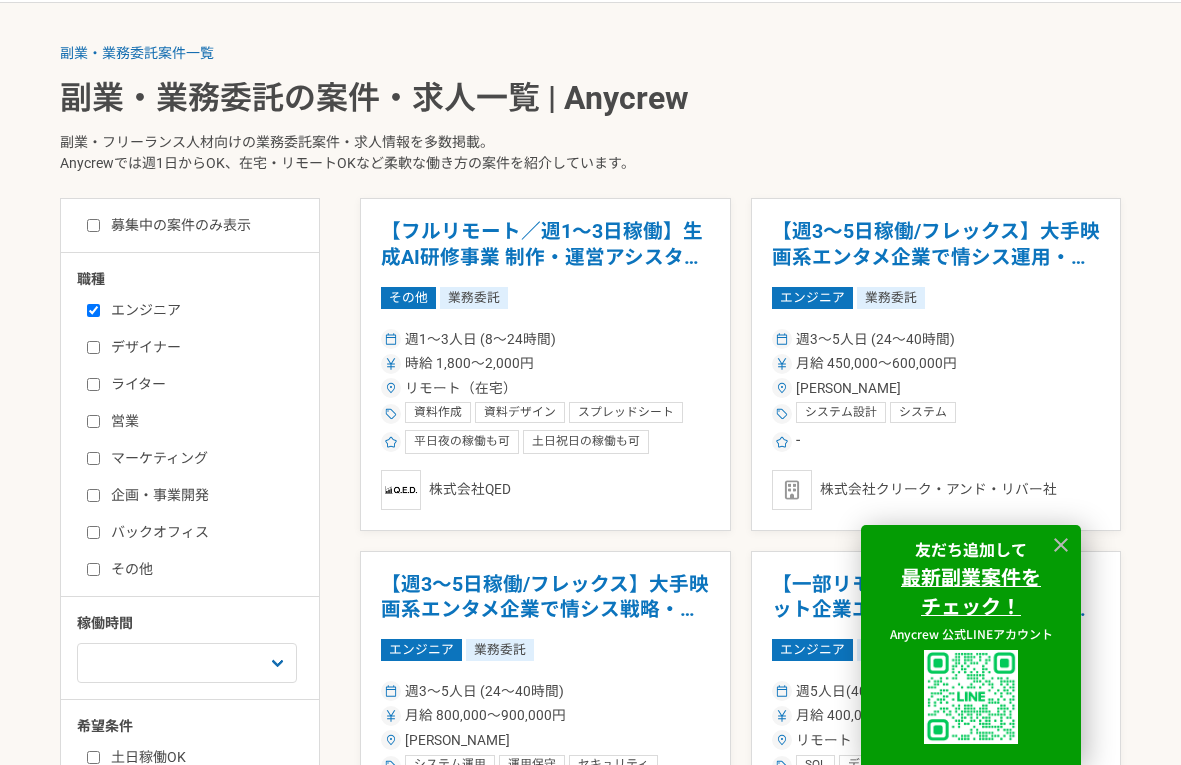 checkbox on "true" 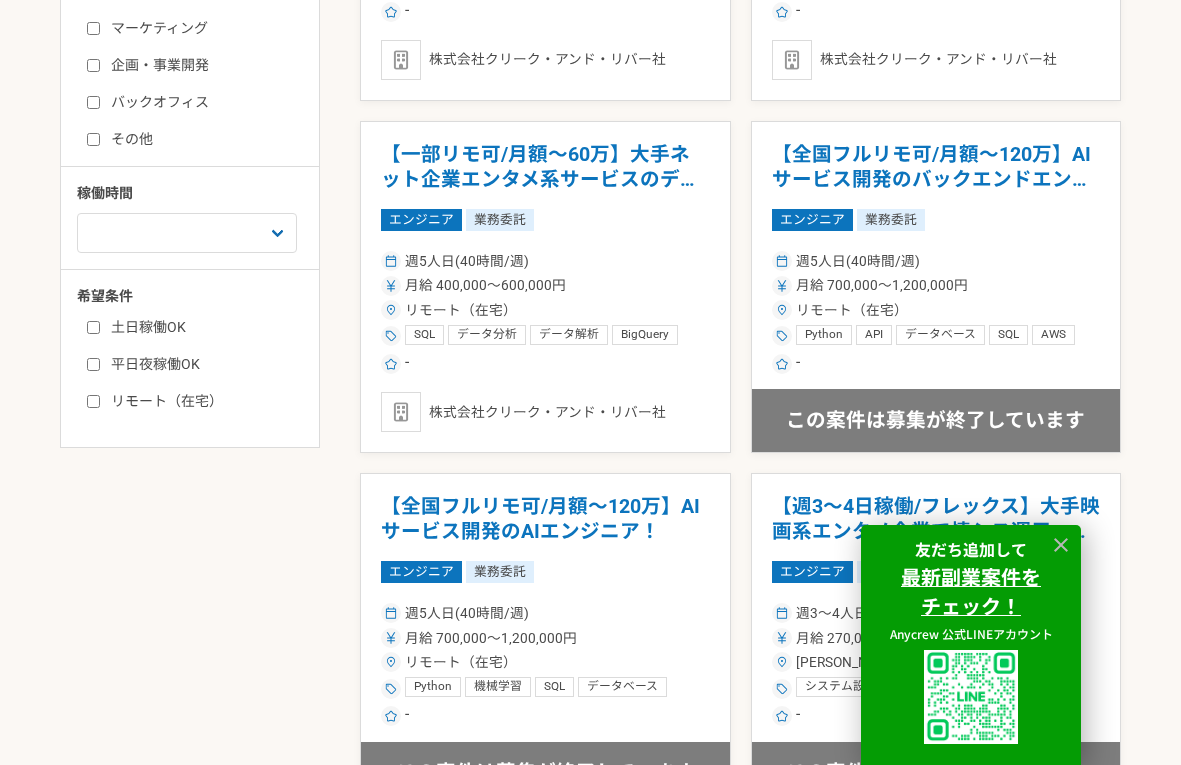 scroll, scrollTop: 781, scrollLeft: 0, axis: vertical 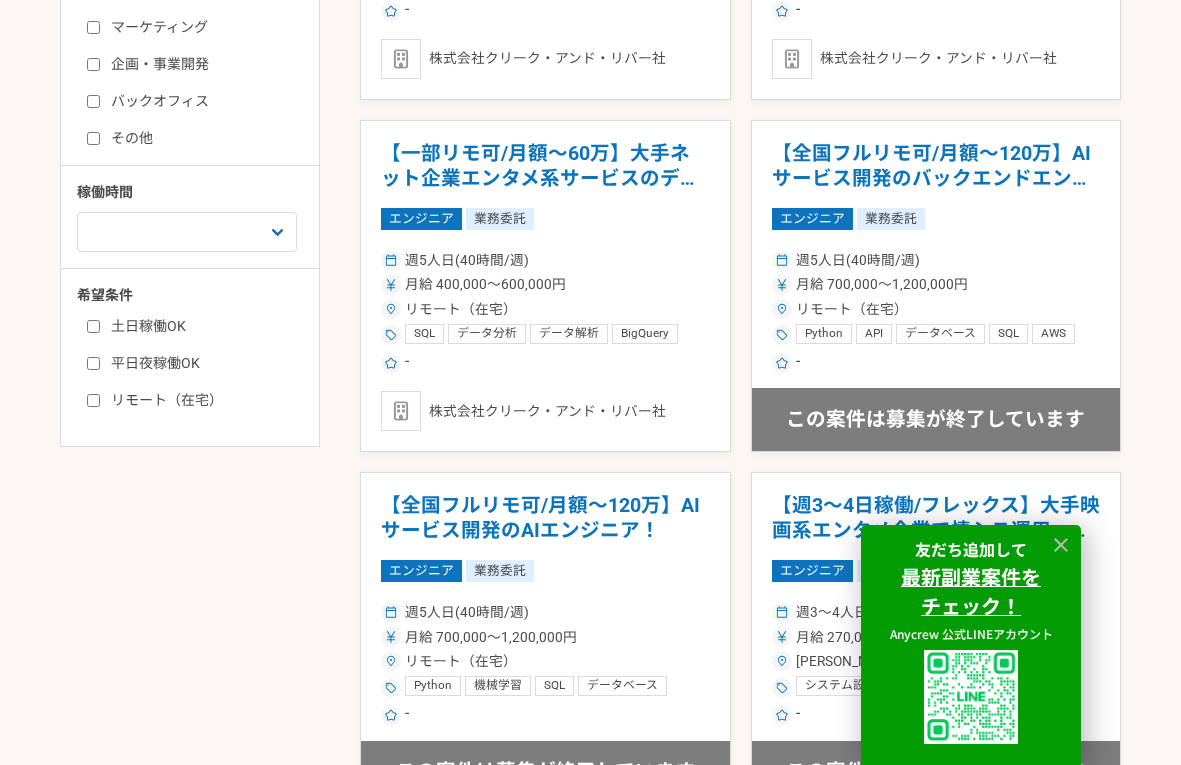 click on "職種 エンジニア デザイナー ライター 営業 マーケティング 企画・事業開発 バックオフィス その他 稼働時間 週1人日（8時間）以下 週2人日（16時間）以下 週3人日（24時間）以下 週4人日（32時間）以下 週5人日（40時間）以下 希望条件 土日稼働OK 平日夜稼働OK リモート（在宅）" at bounding box center (190, 124) 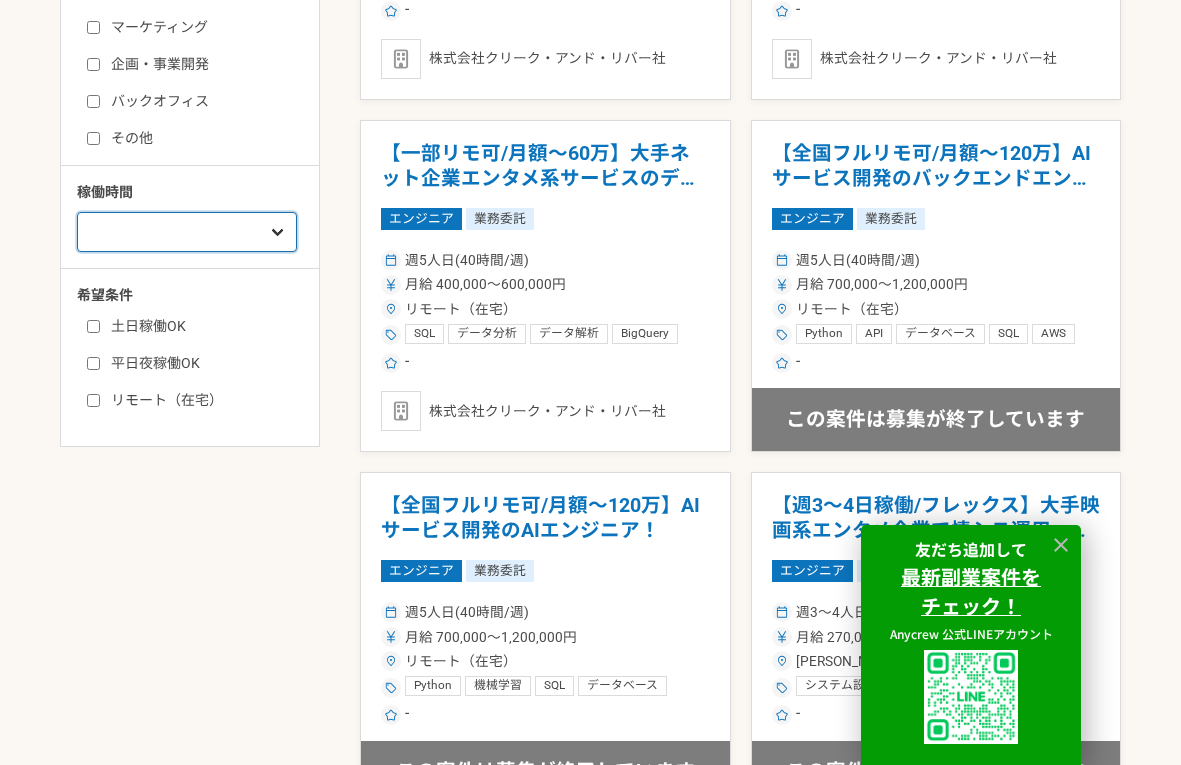 click on "週1人日（8時間）以下 週2人日（16時間）以下 週3人日（24時間）以下 週4人日（32時間）以下 週5人日（40時間）以下" at bounding box center [187, 232] 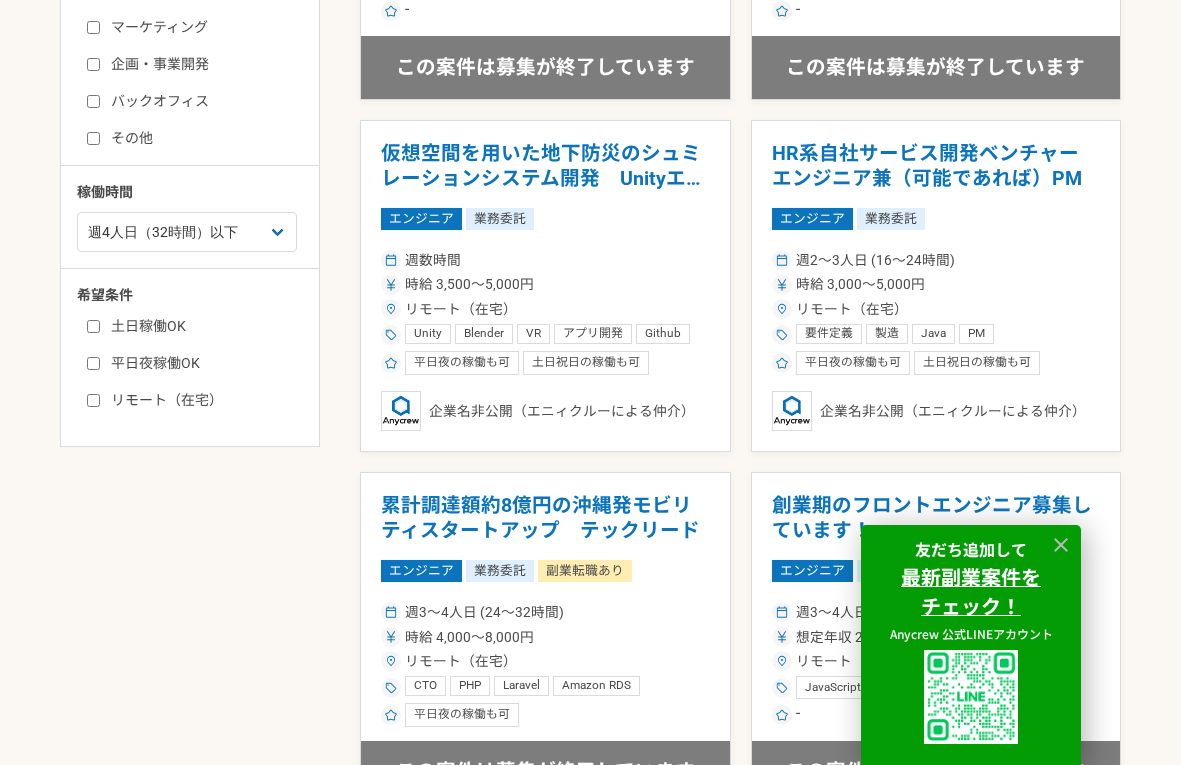 click on "リモート（在宅）" at bounding box center [202, 400] 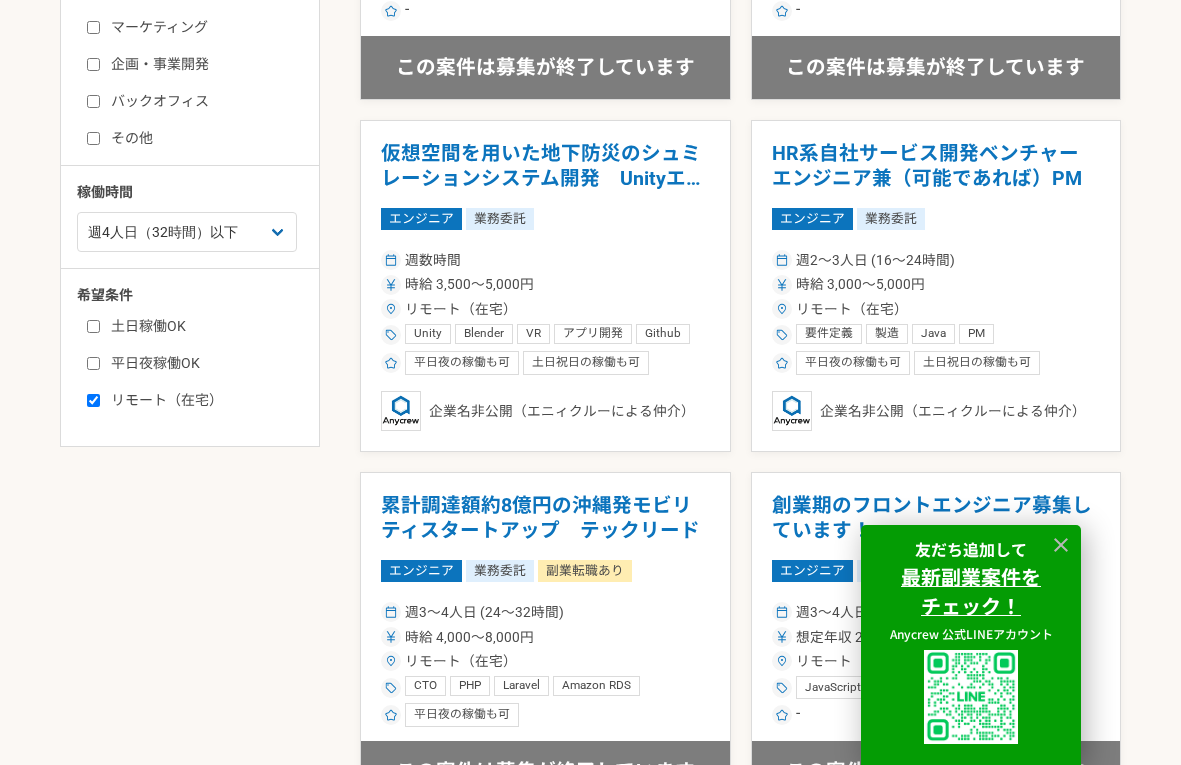 checkbox on "true" 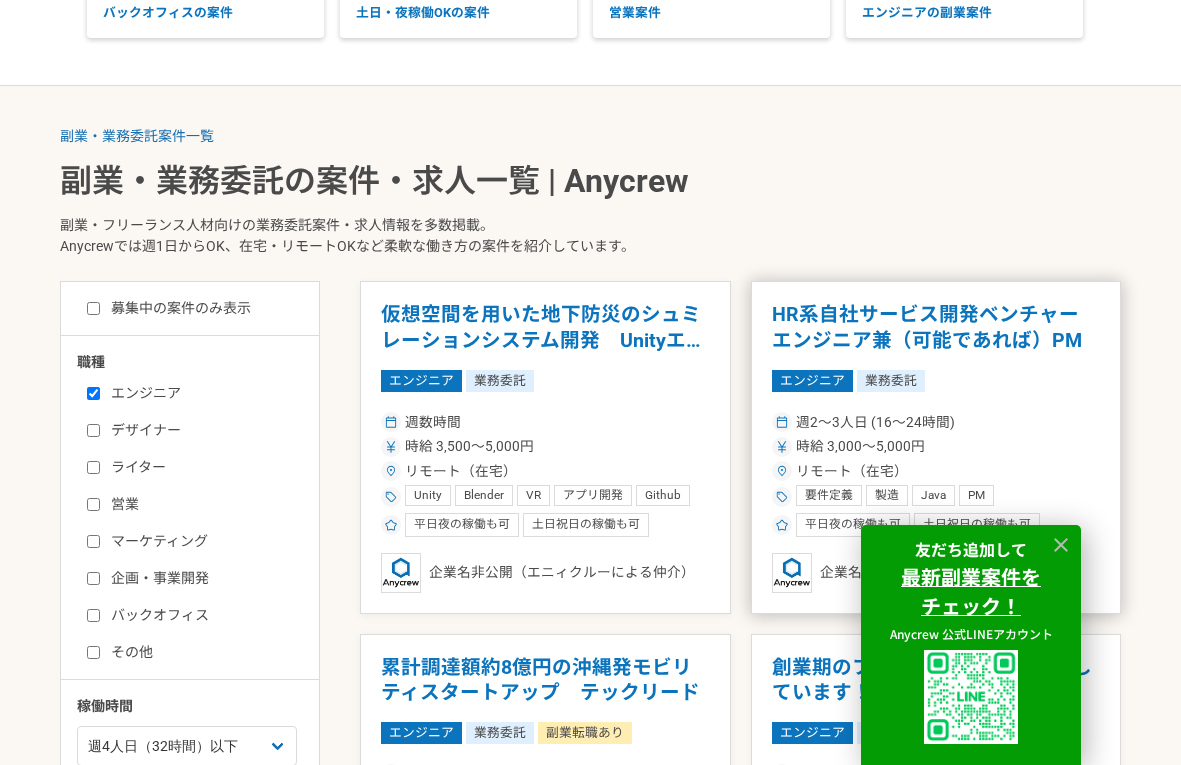 scroll, scrollTop: 269, scrollLeft: 0, axis: vertical 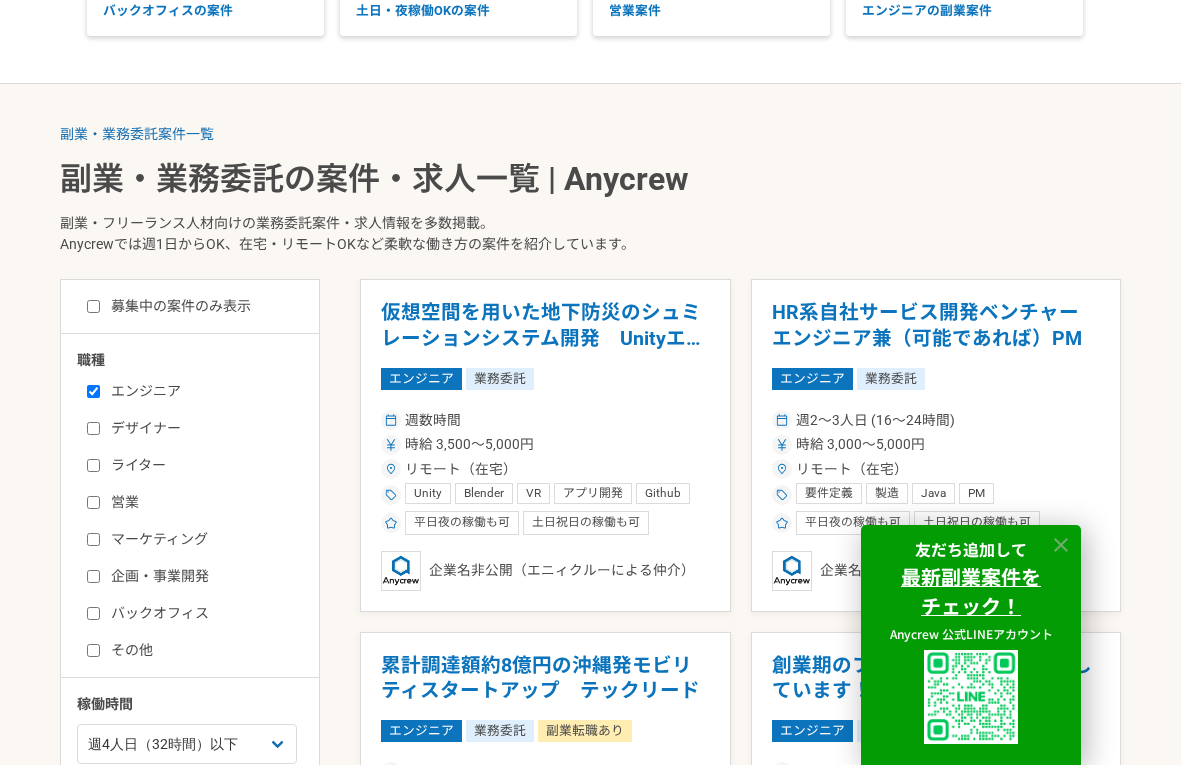 click 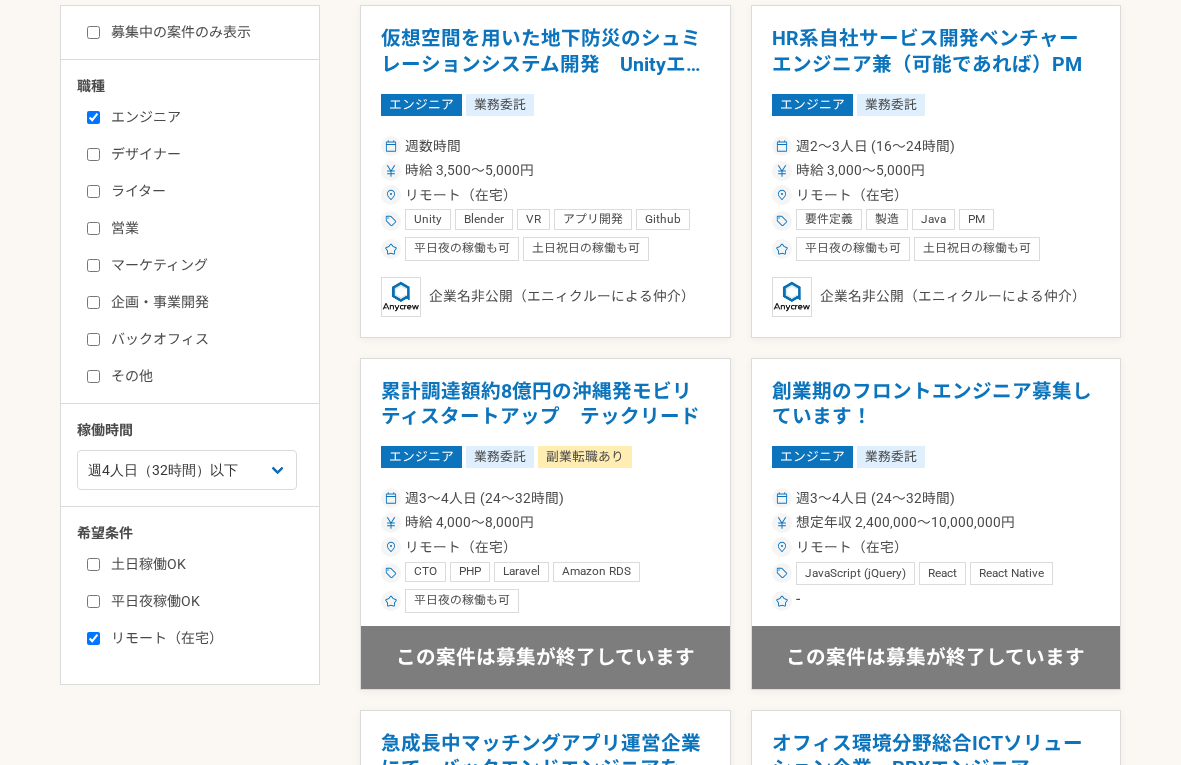 scroll, scrollTop: 504, scrollLeft: 0, axis: vertical 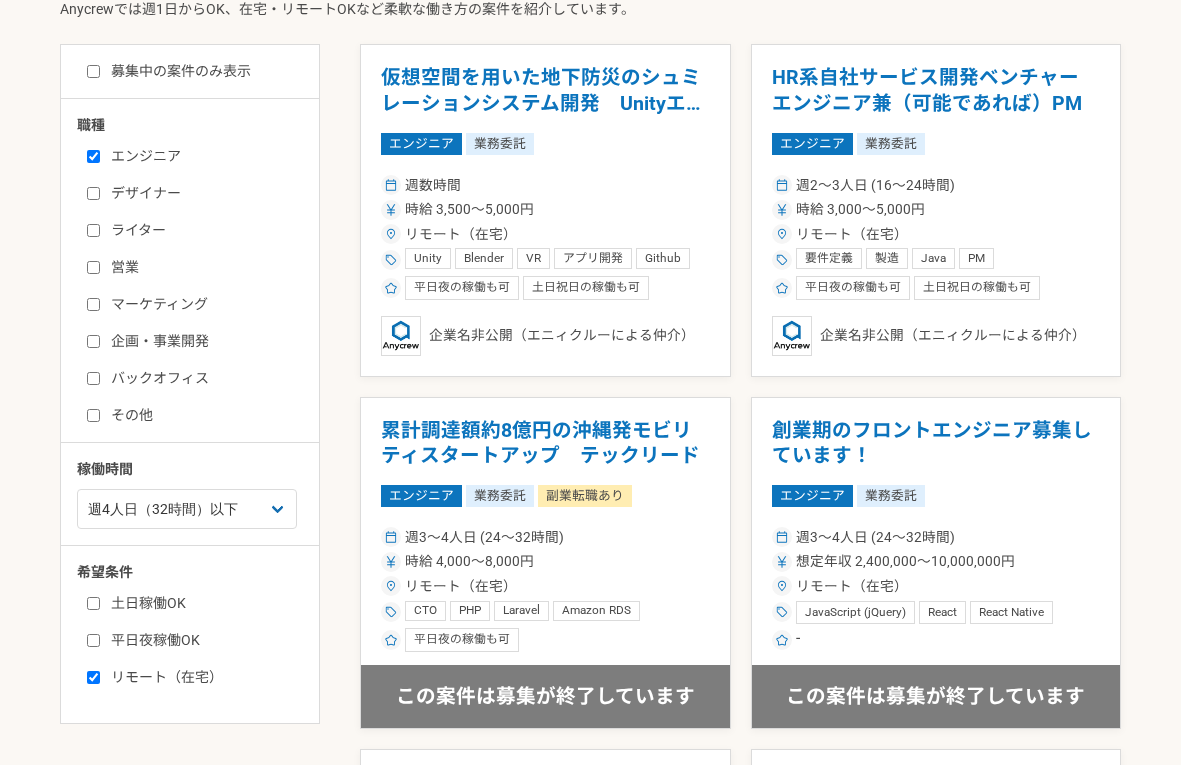click on "デザイナー" at bounding box center [202, 193] 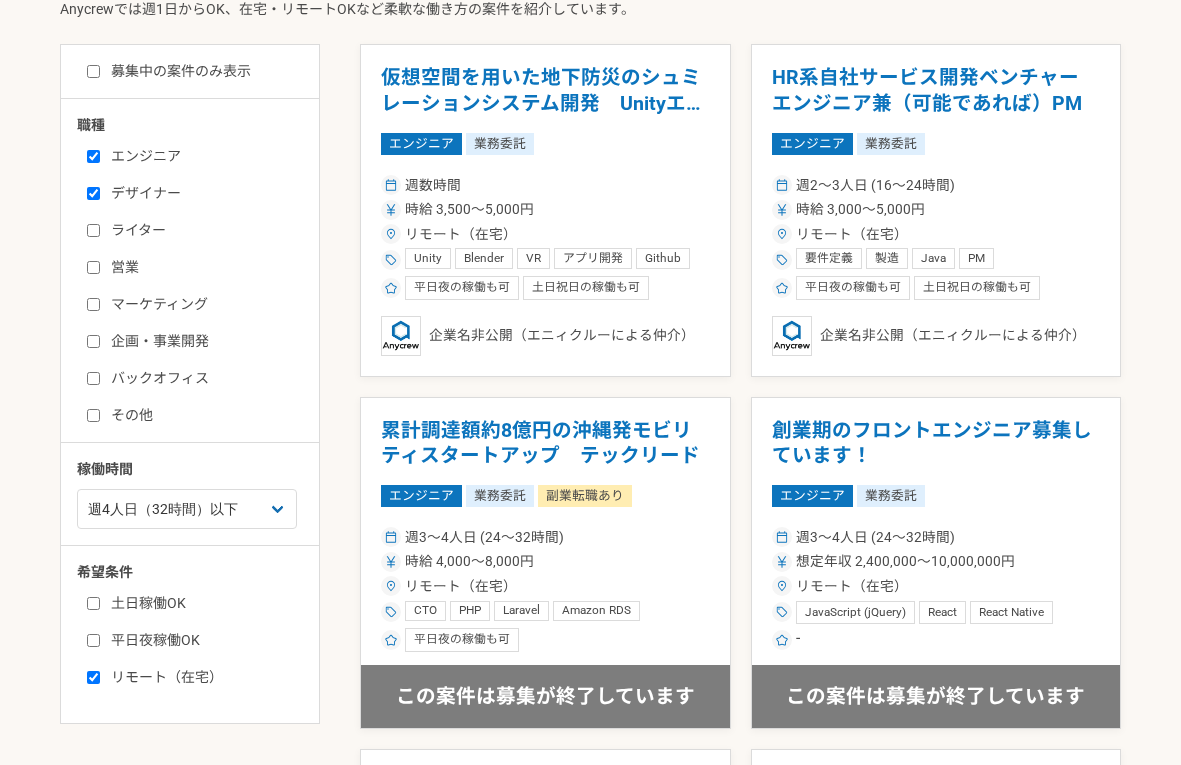 checkbox on "true" 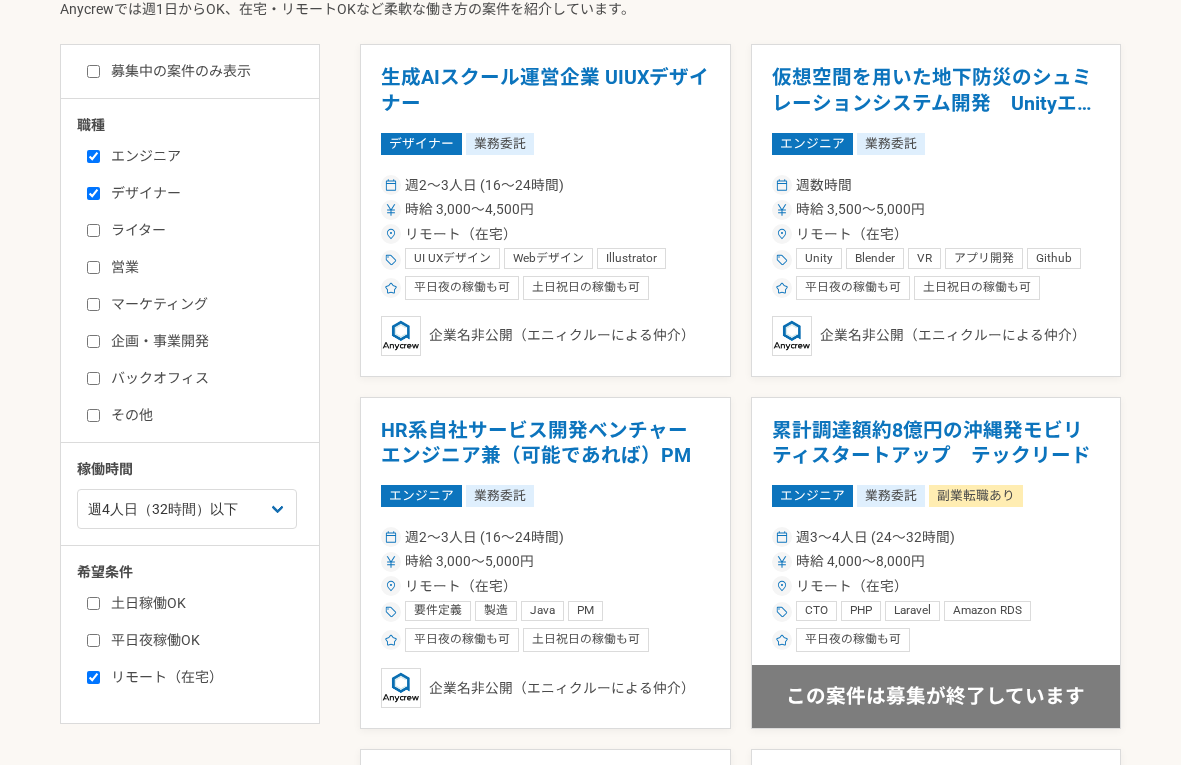 click on "エンジニア" at bounding box center [93, 156] 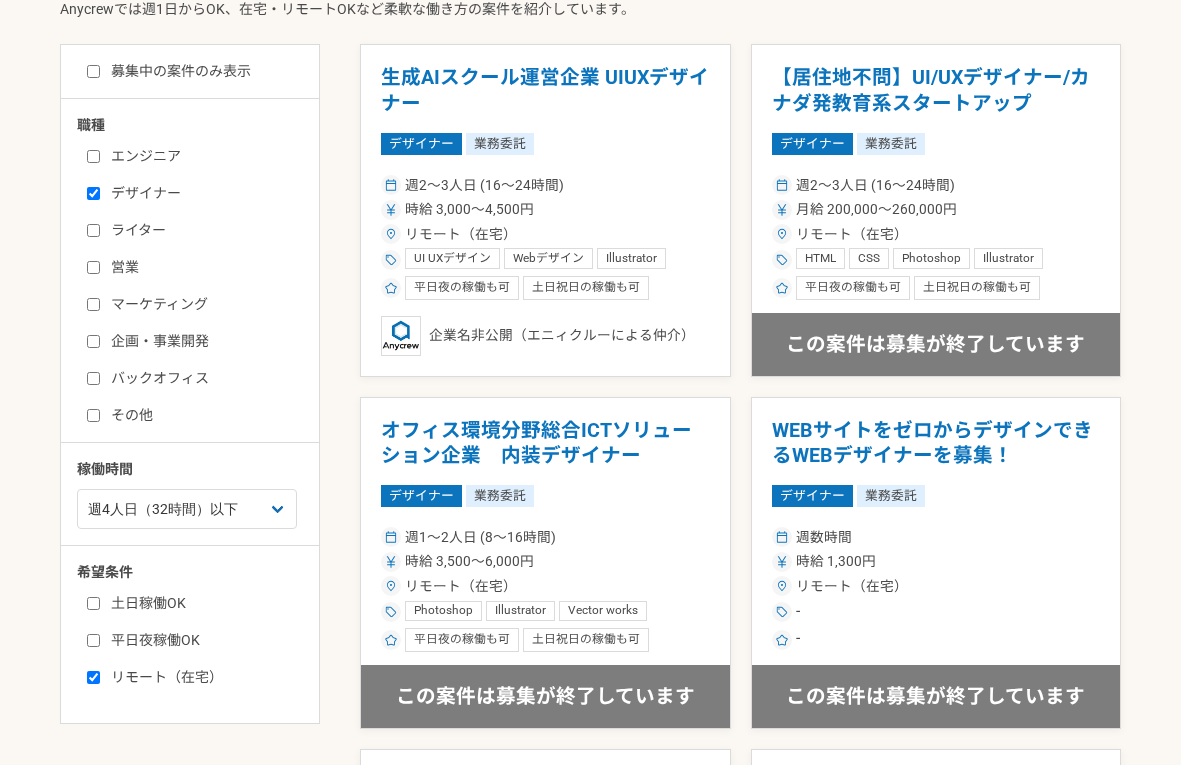 click on "エンジニア" at bounding box center (93, 156) 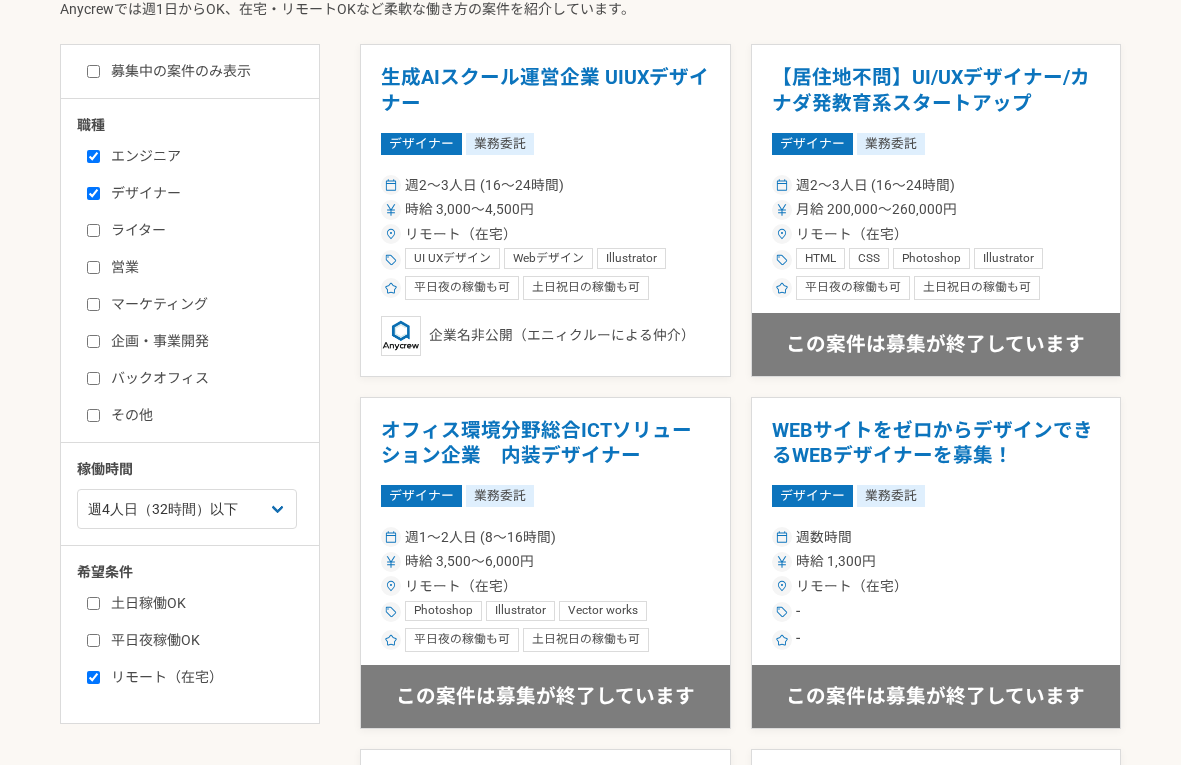 checkbox on "true" 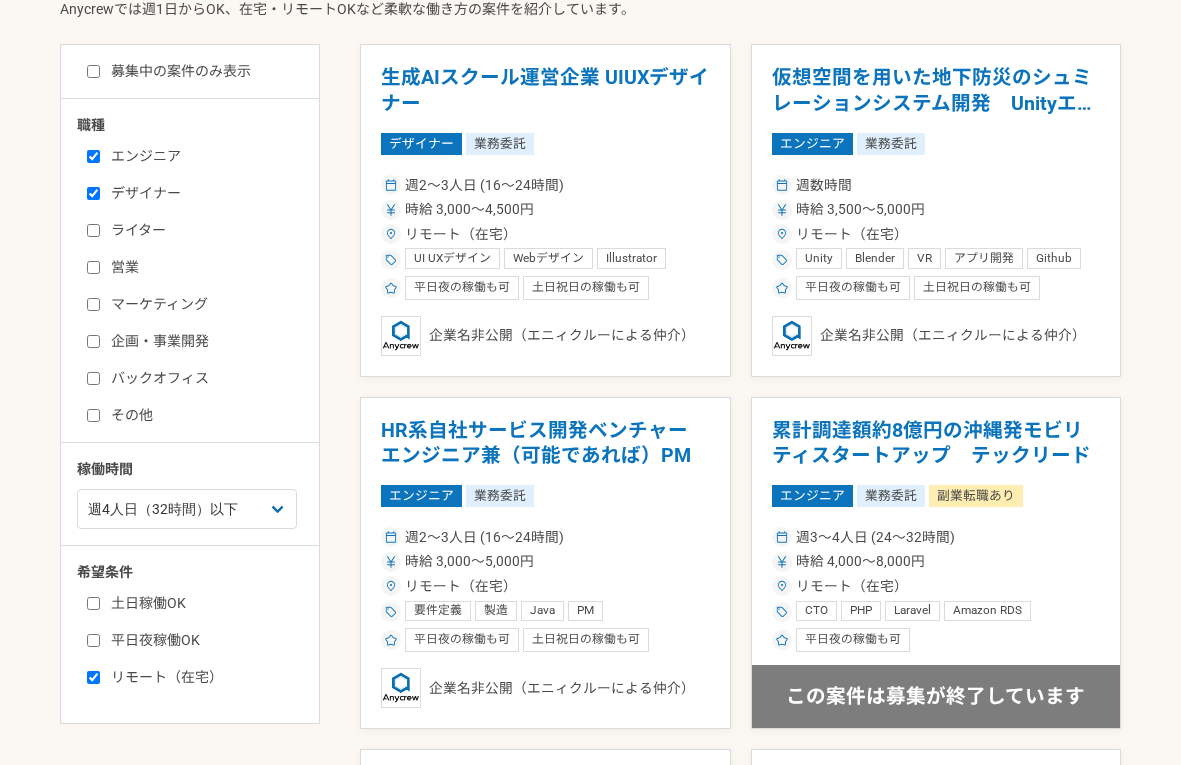 click on "デザイナー" at bounding box center (93, 193) 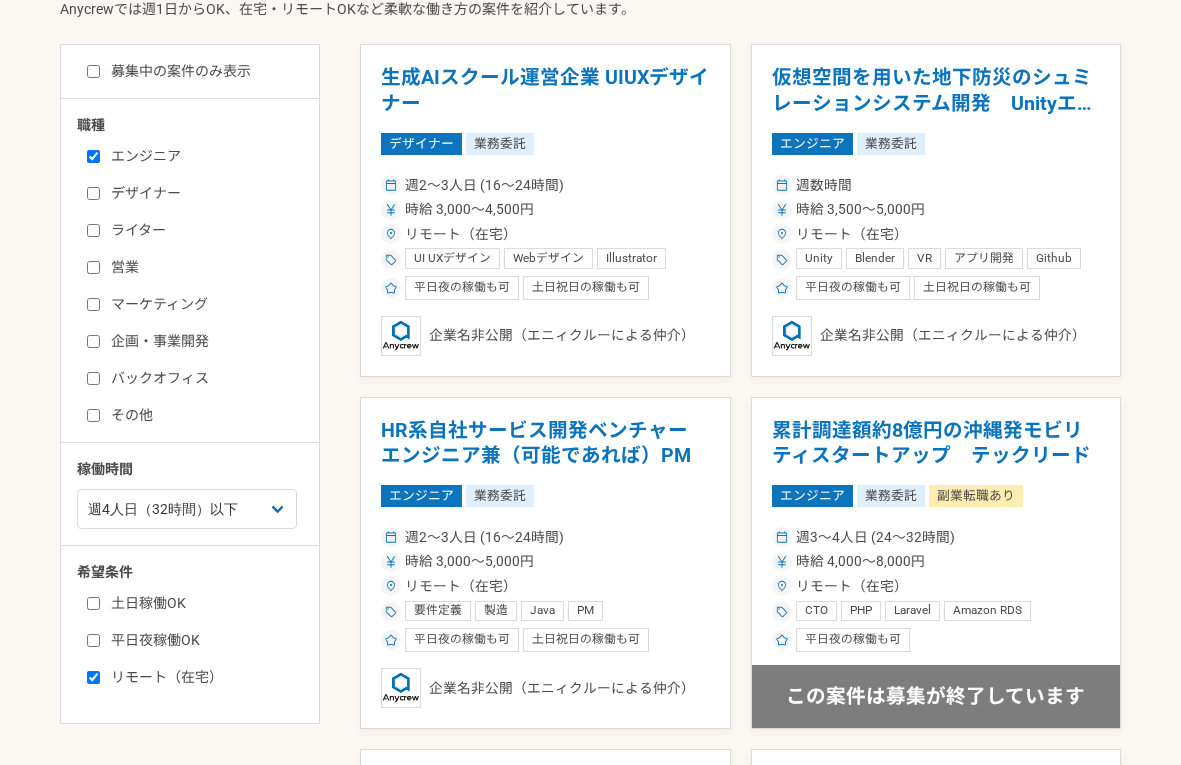 checkbox on "false" 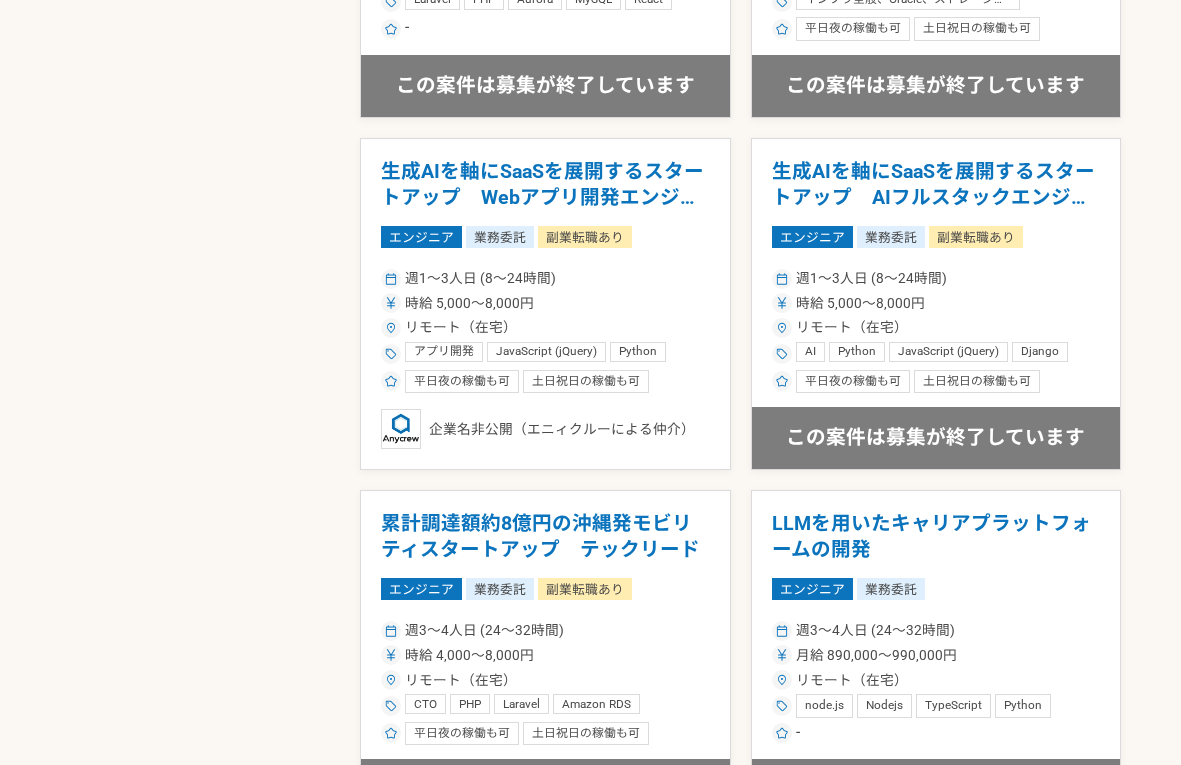 scroll, scrollTop: 317, scrollLeft: 0, axis: vertical 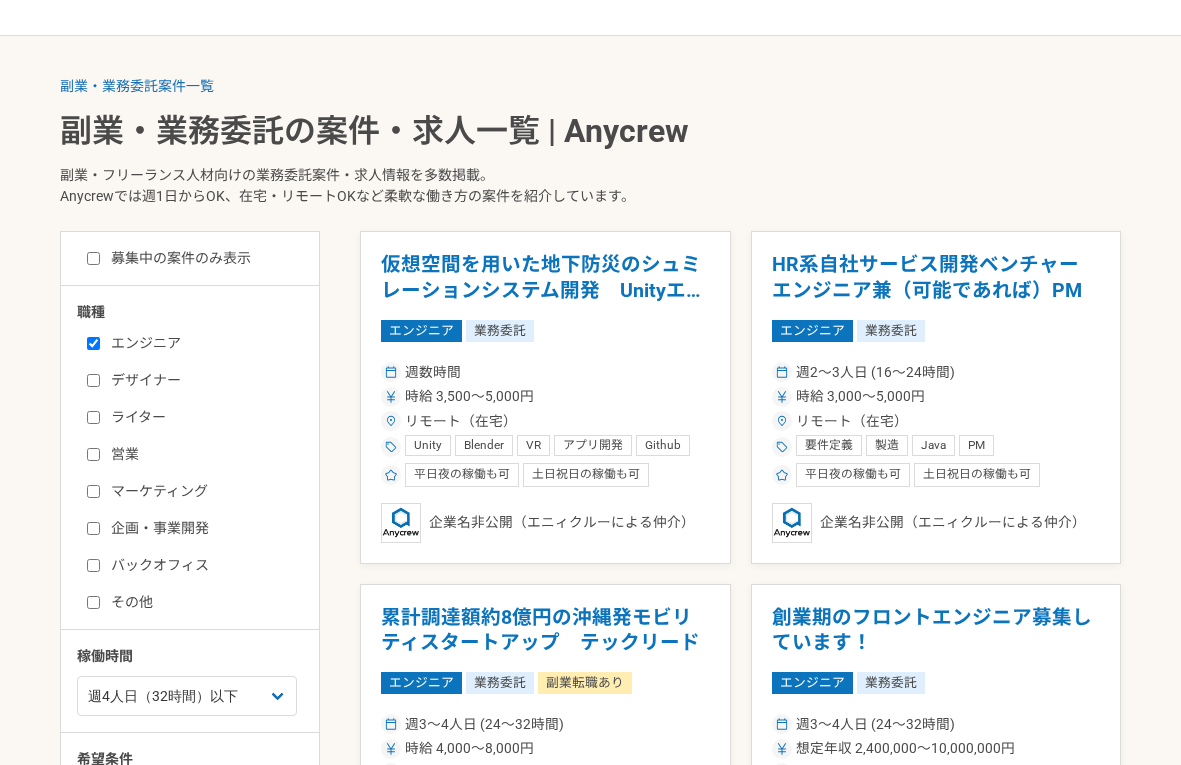 click on "募集中の案件のみ表示" at bounding box center [169, 258] 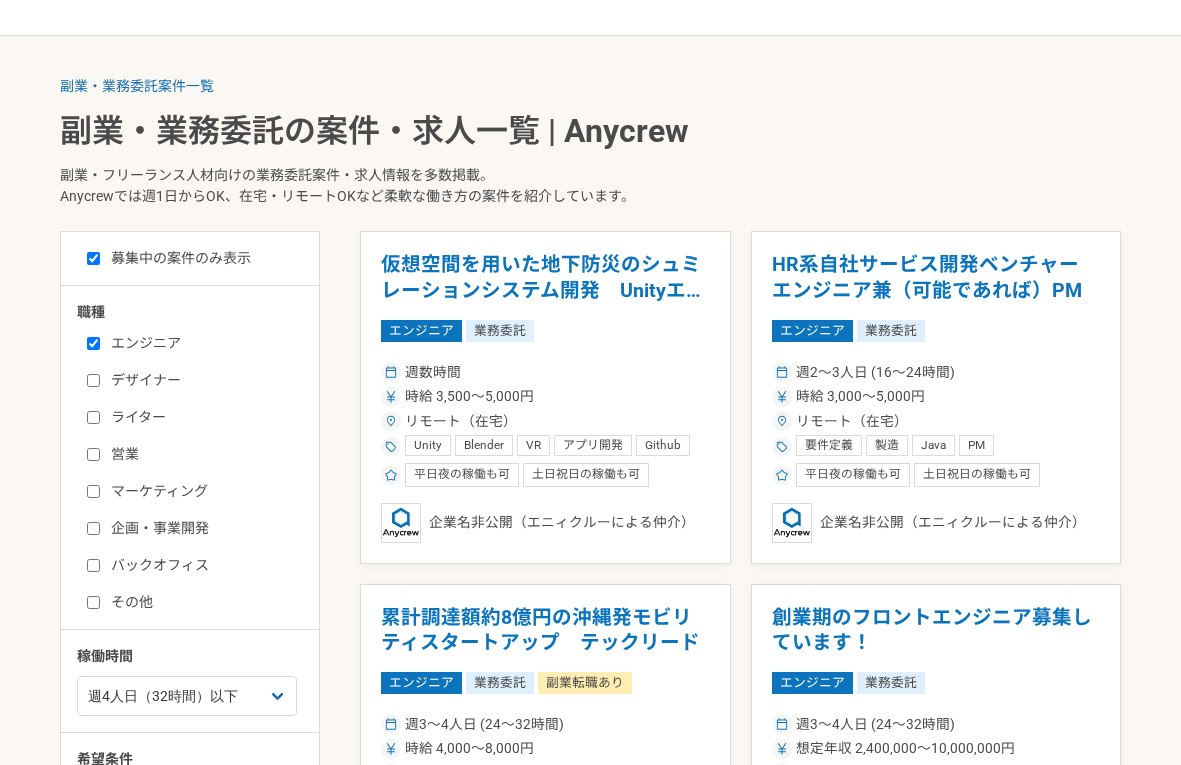 checkbox on "true" 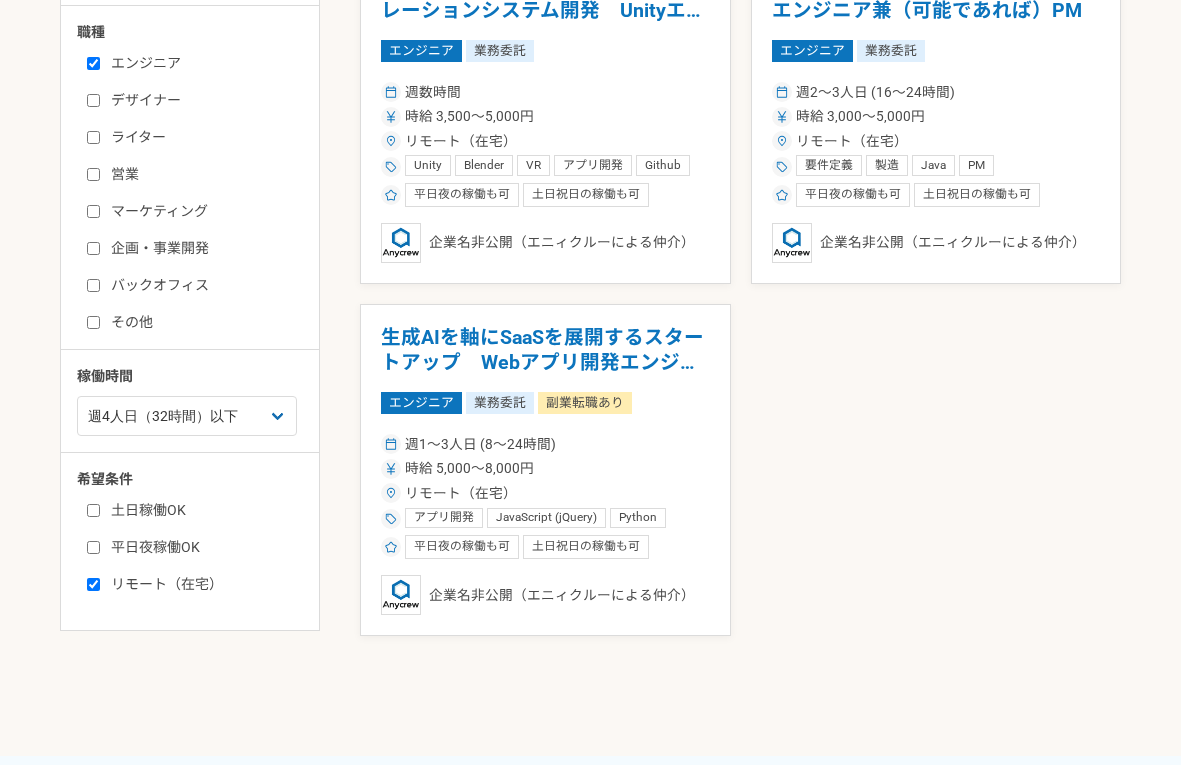 scroll, scrollTop: 596, scrollLeft: 0, axis: vertical 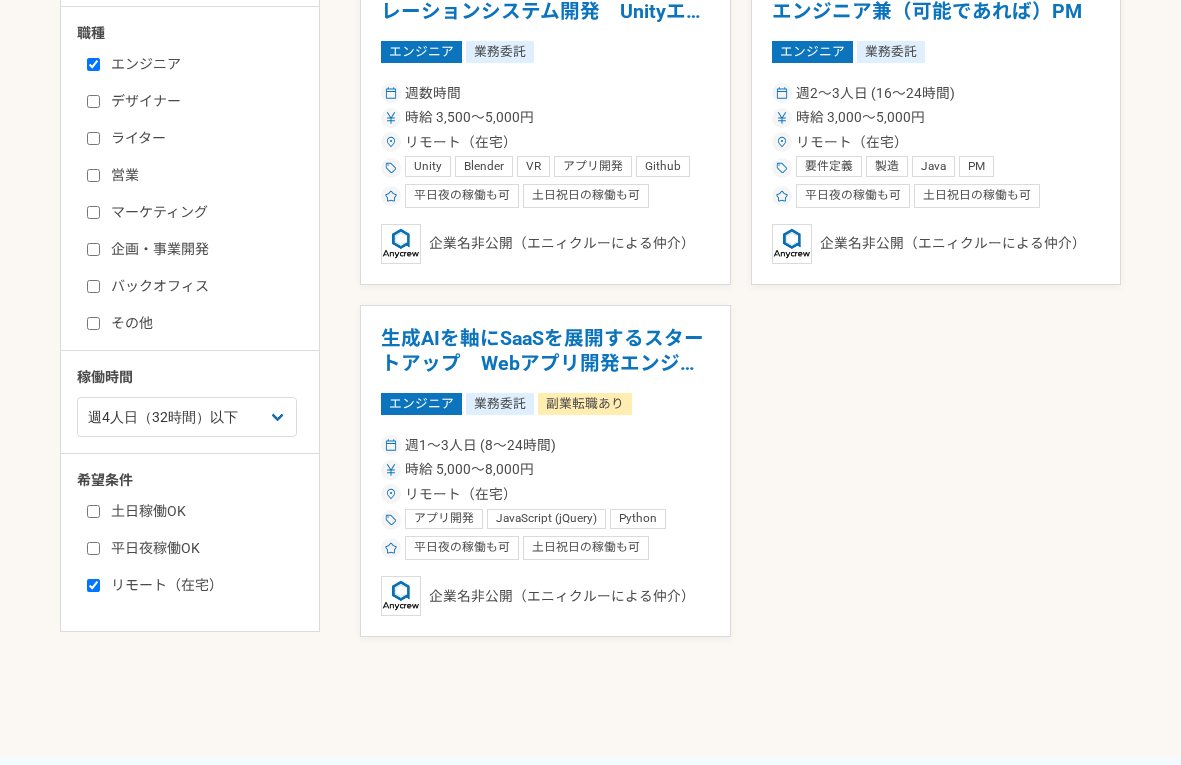 click on "デザイナー" at bounding box center (202, 101) 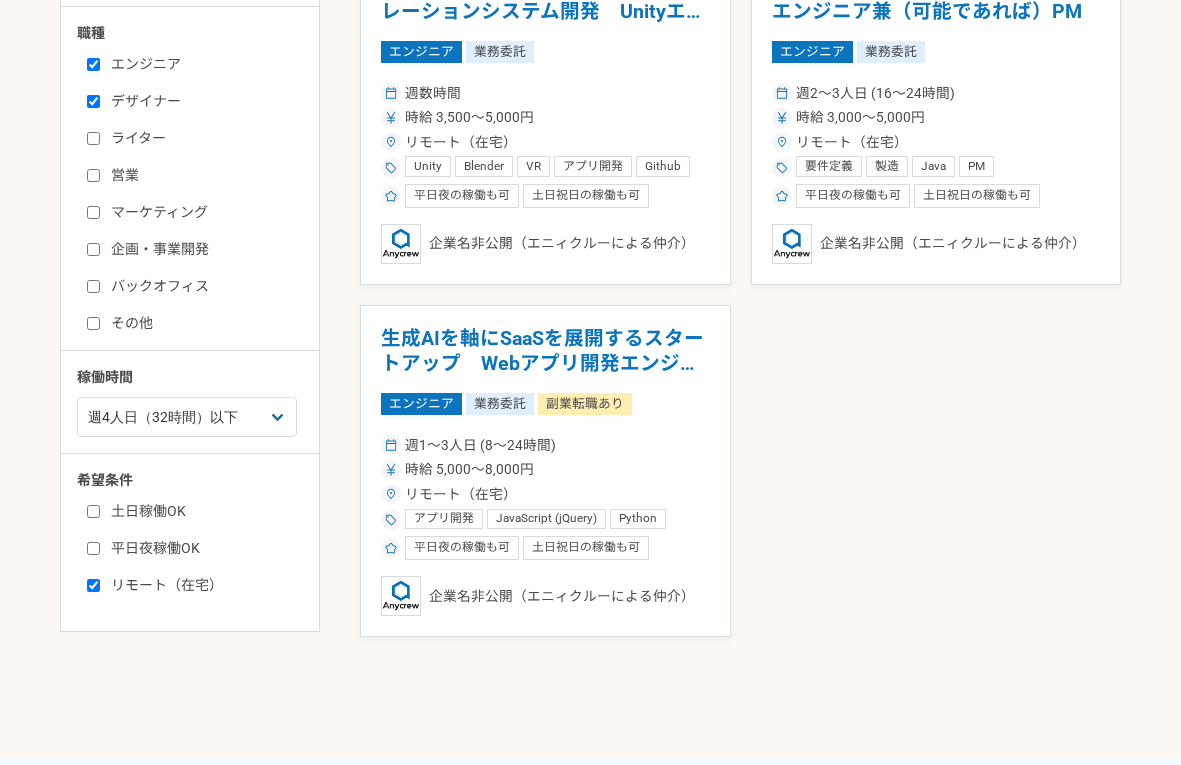 checkbox on "true" 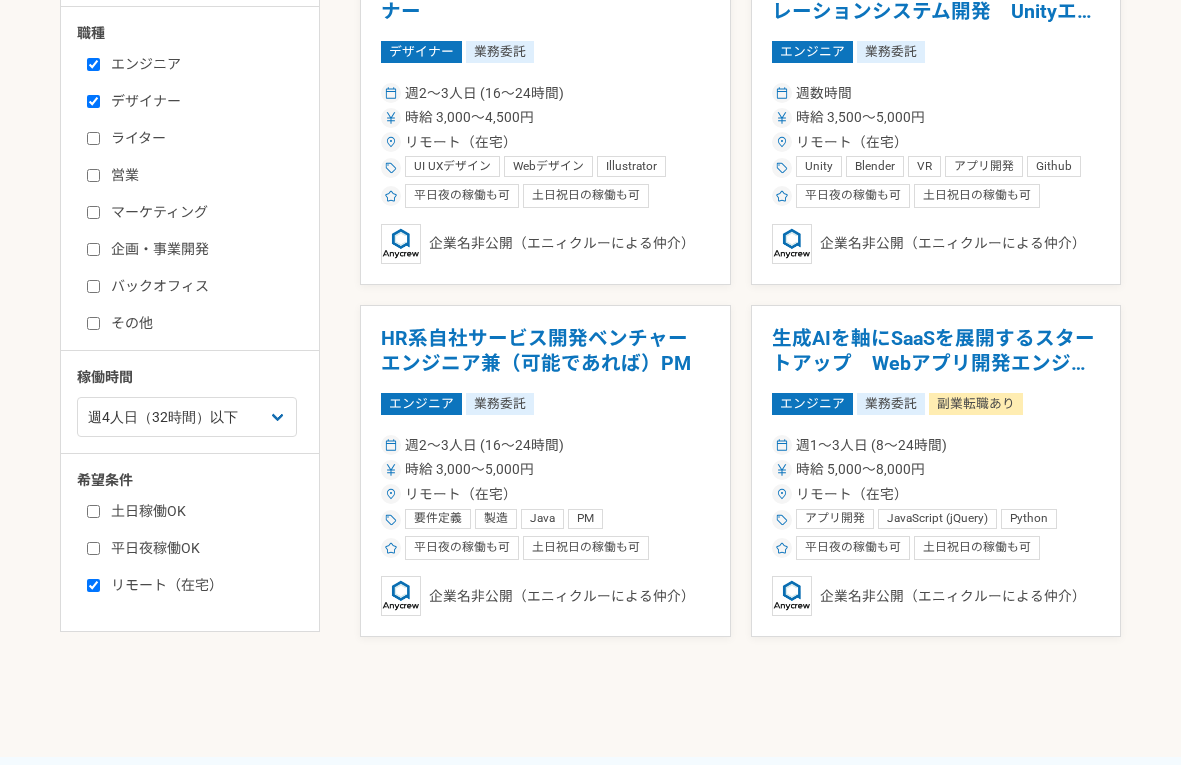click on "エンジニア" at bounding box center [93, 64] 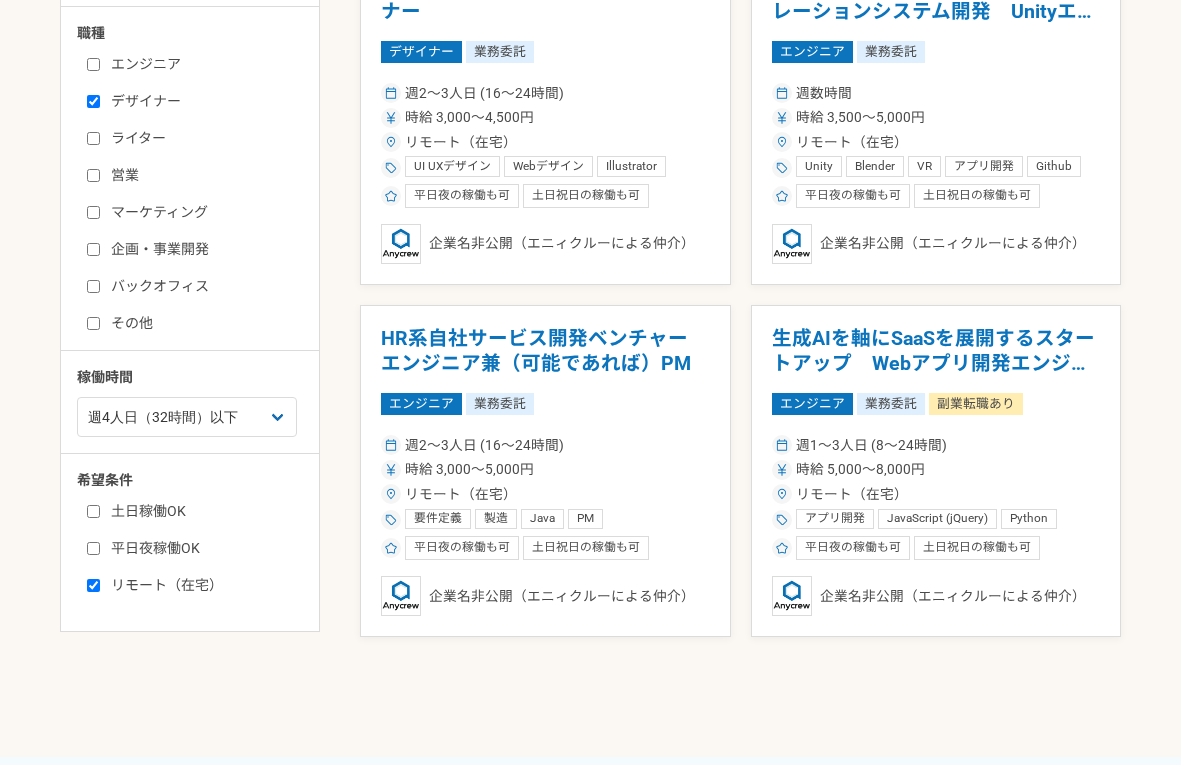 checkbox on "false" 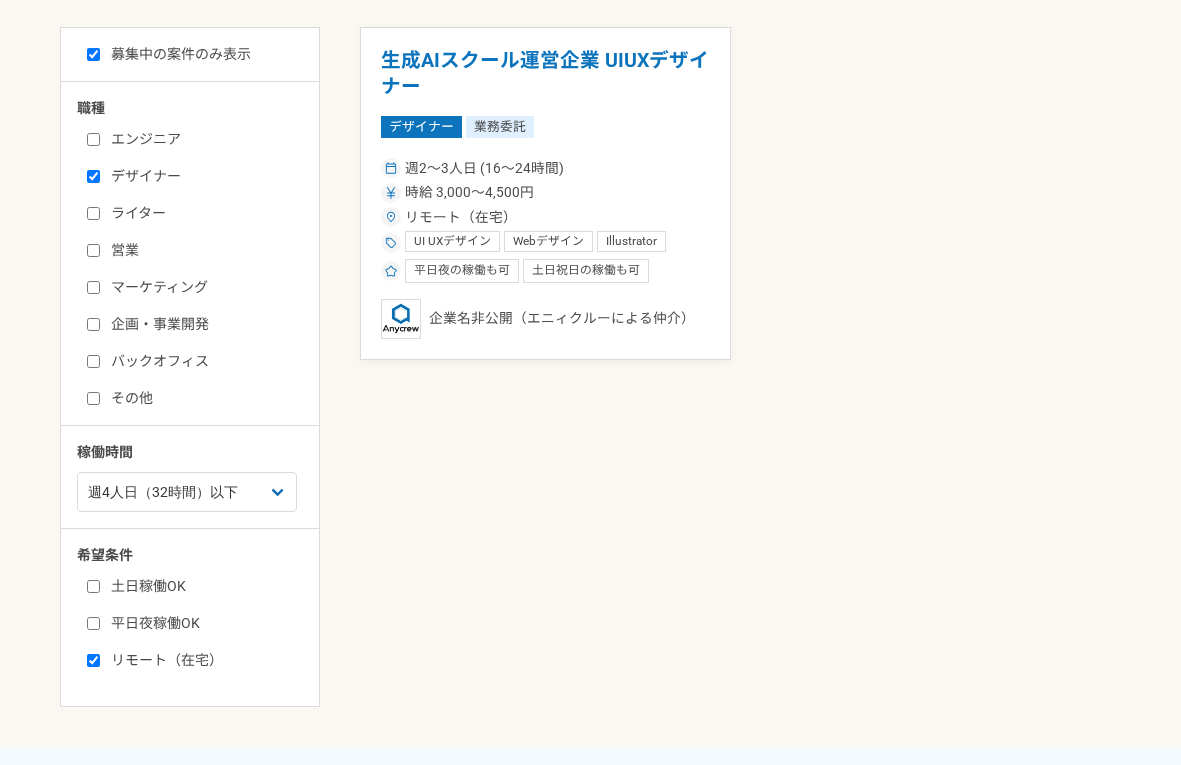 scroll, scrollTop: 485, scrollLeft: 0, axis: vertical 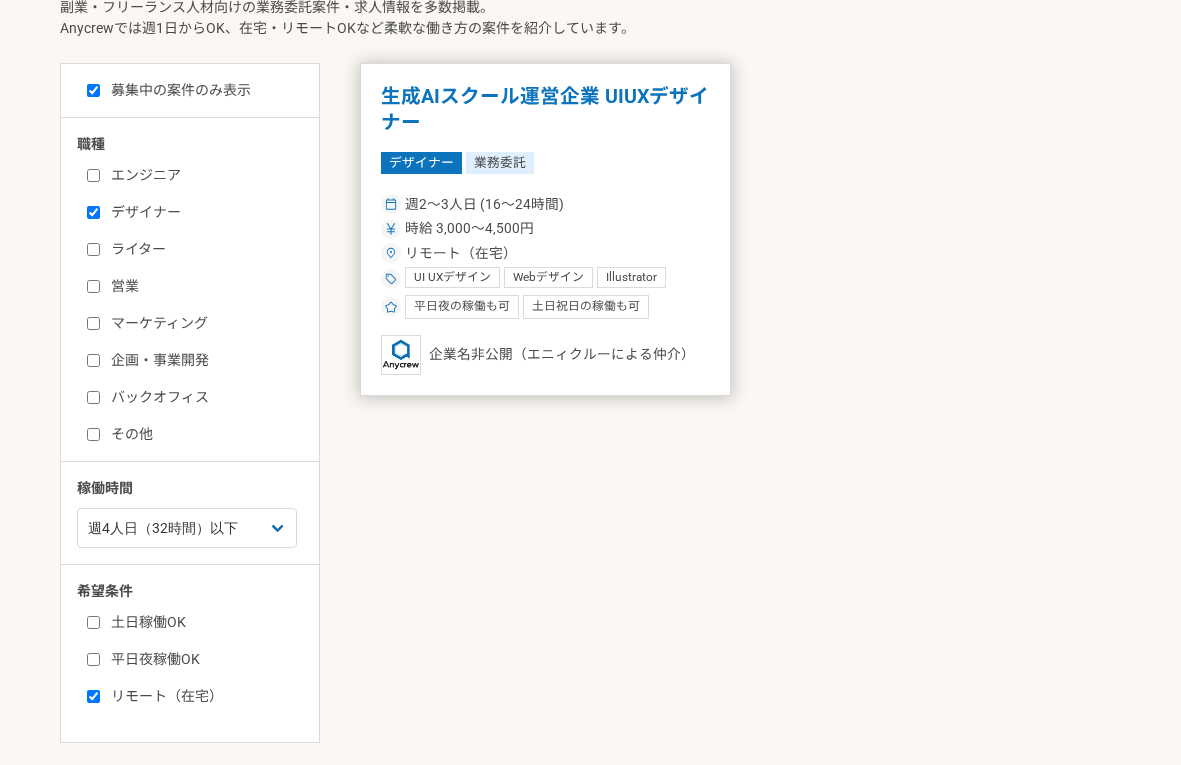 click on "時給 3,000〜4,500円" at bounding box center [469, 228] 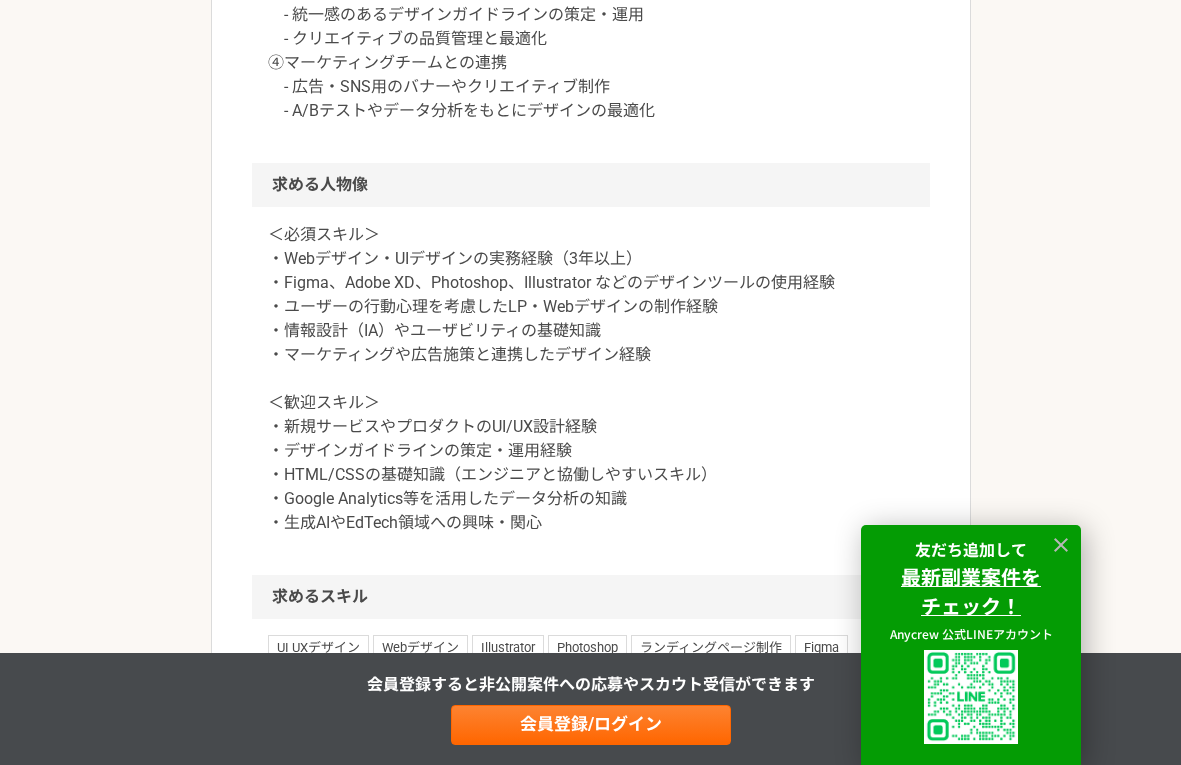 scroll, scrollTop: 1755, scrollLeft: 0, axis: vertical 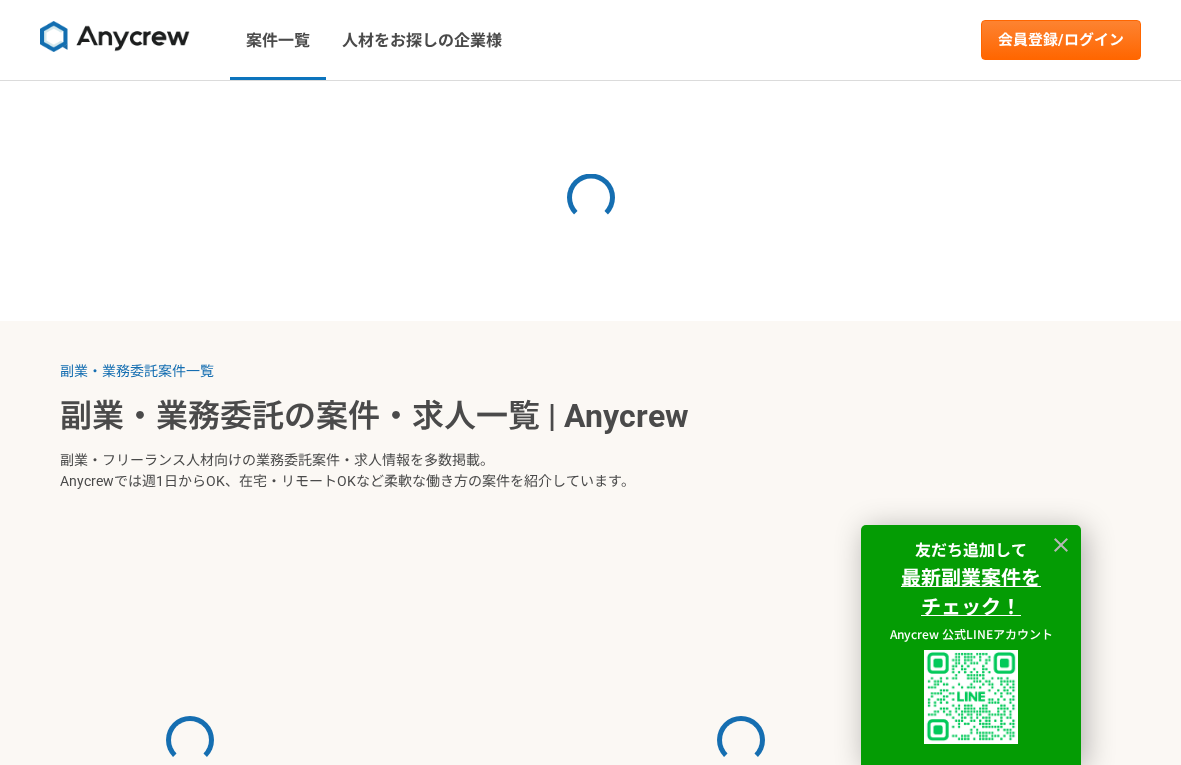 select on "4" 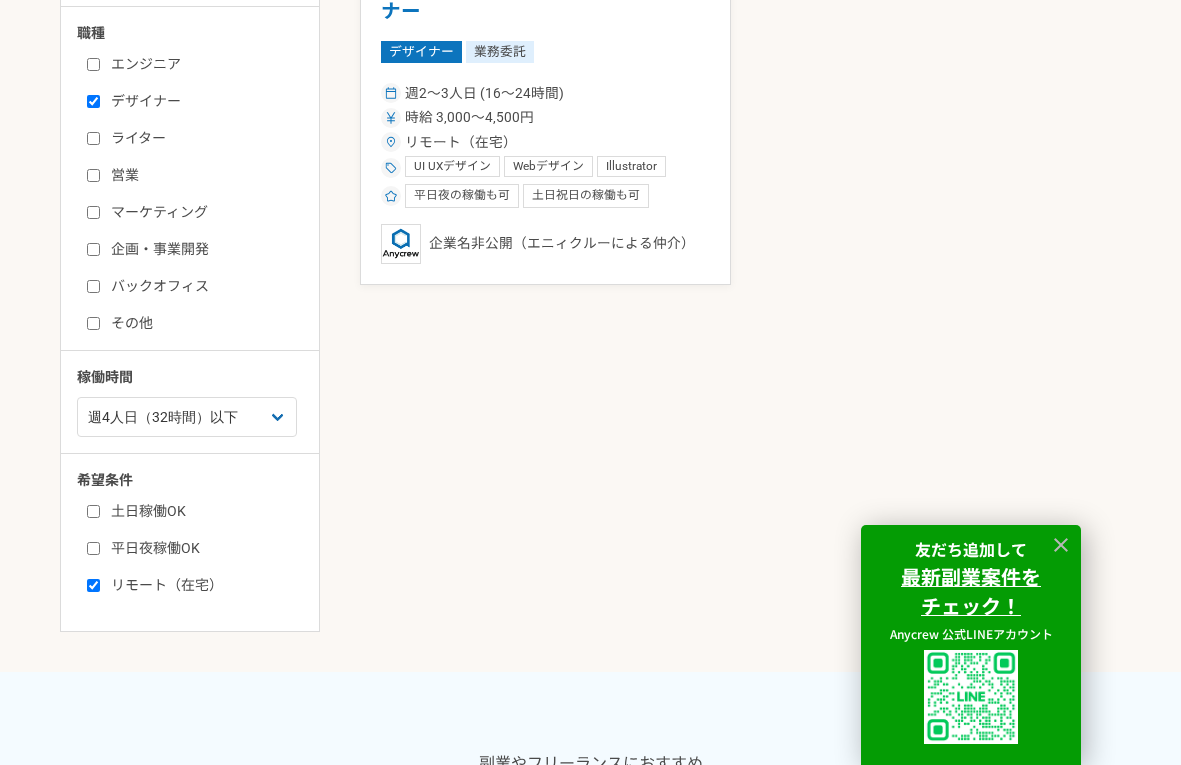 scroll, scrollTop: 347, scrollLeft: 0, axis: vertical 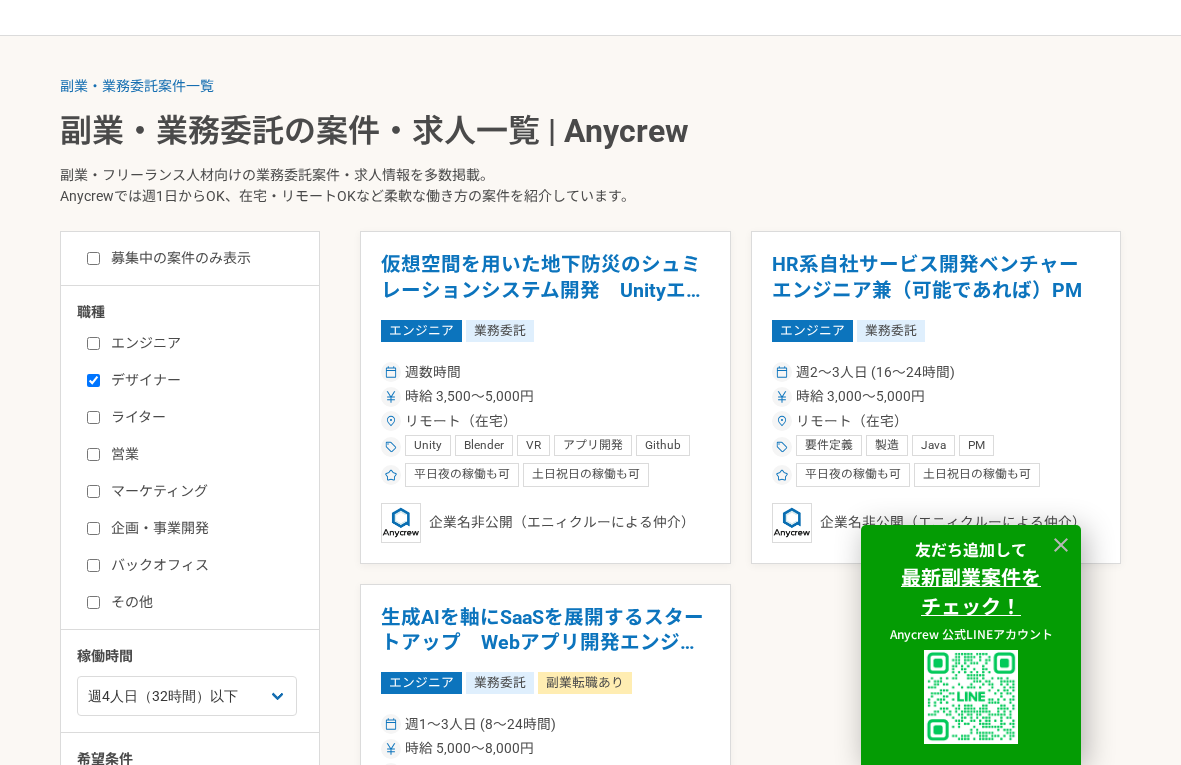 checkbox on "false" 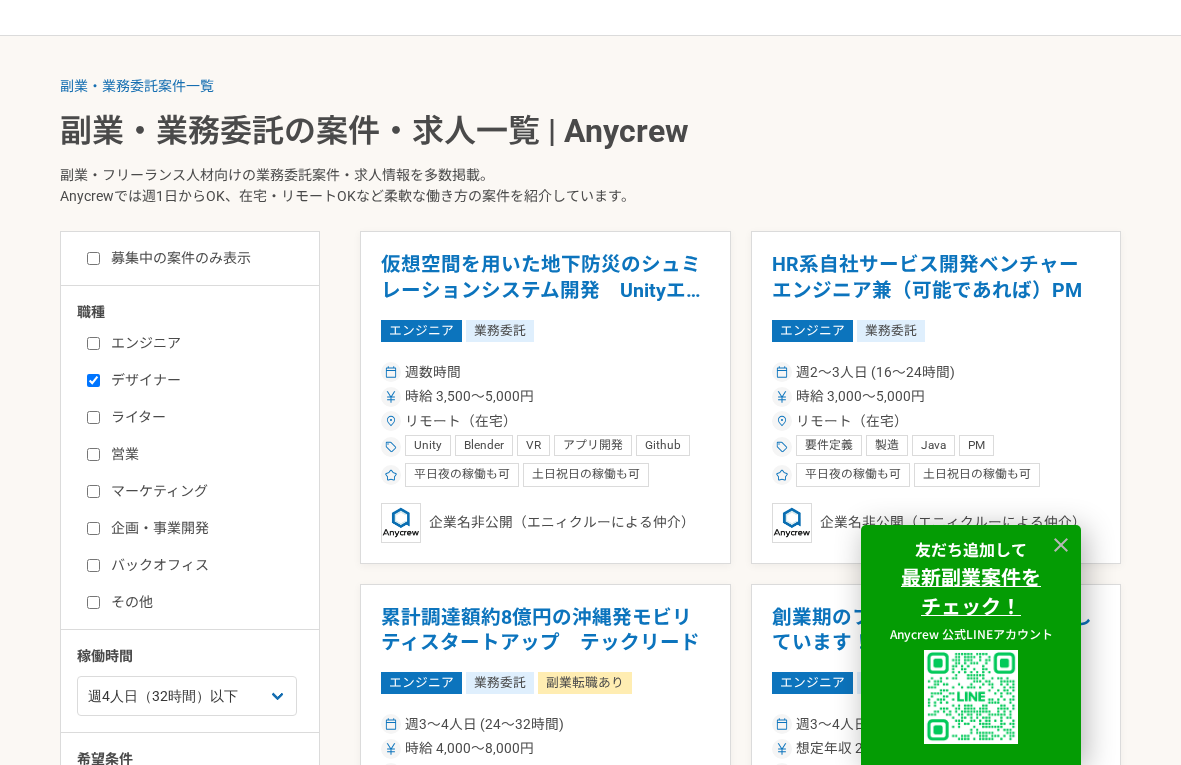 scroll, scrollTop: 504, scrollLeft: 0, axis: vertical 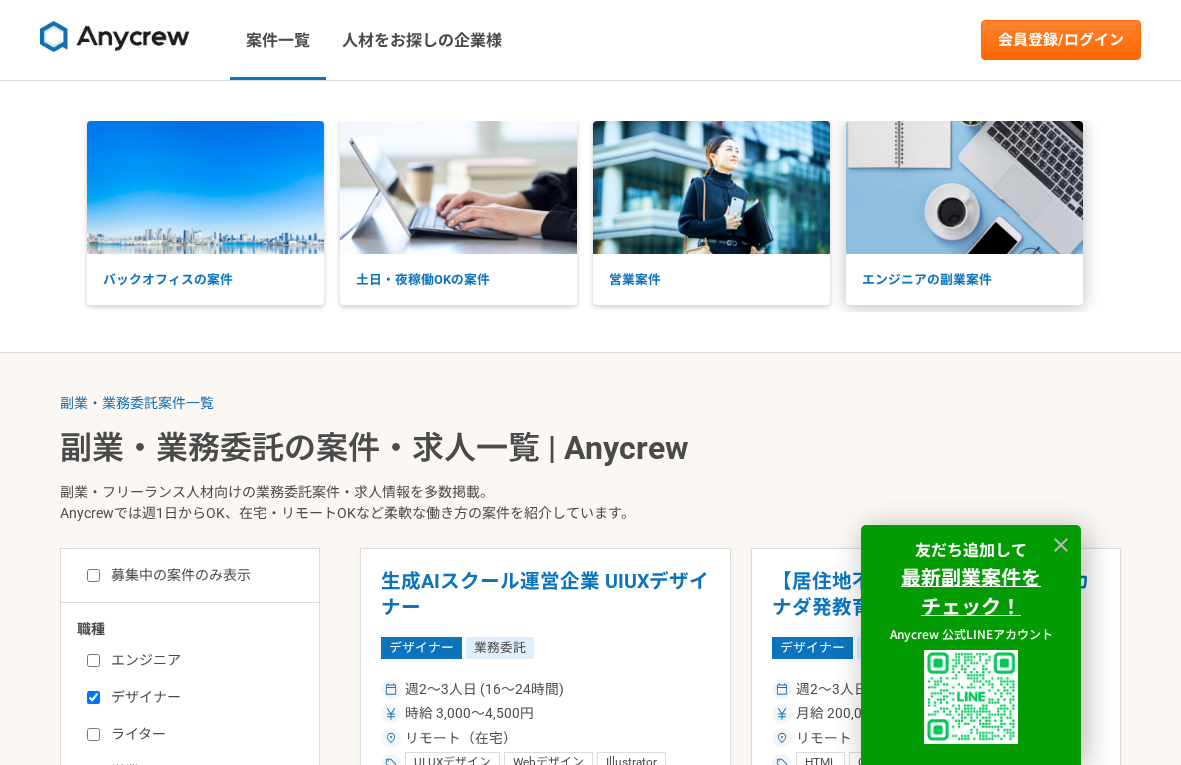 click on "エンジニアの副業案件" at bounding box center (964, 279) 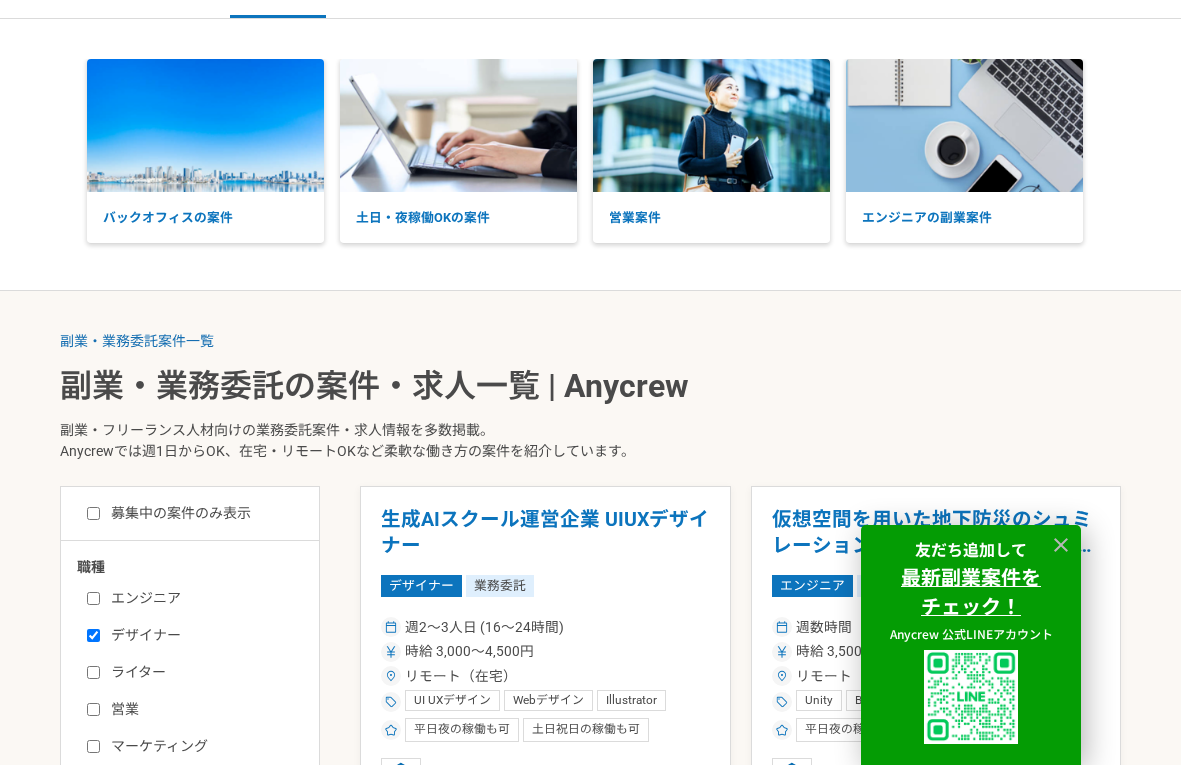 scroll, scrollTop: 0, scrollLeft: 0, axis: both 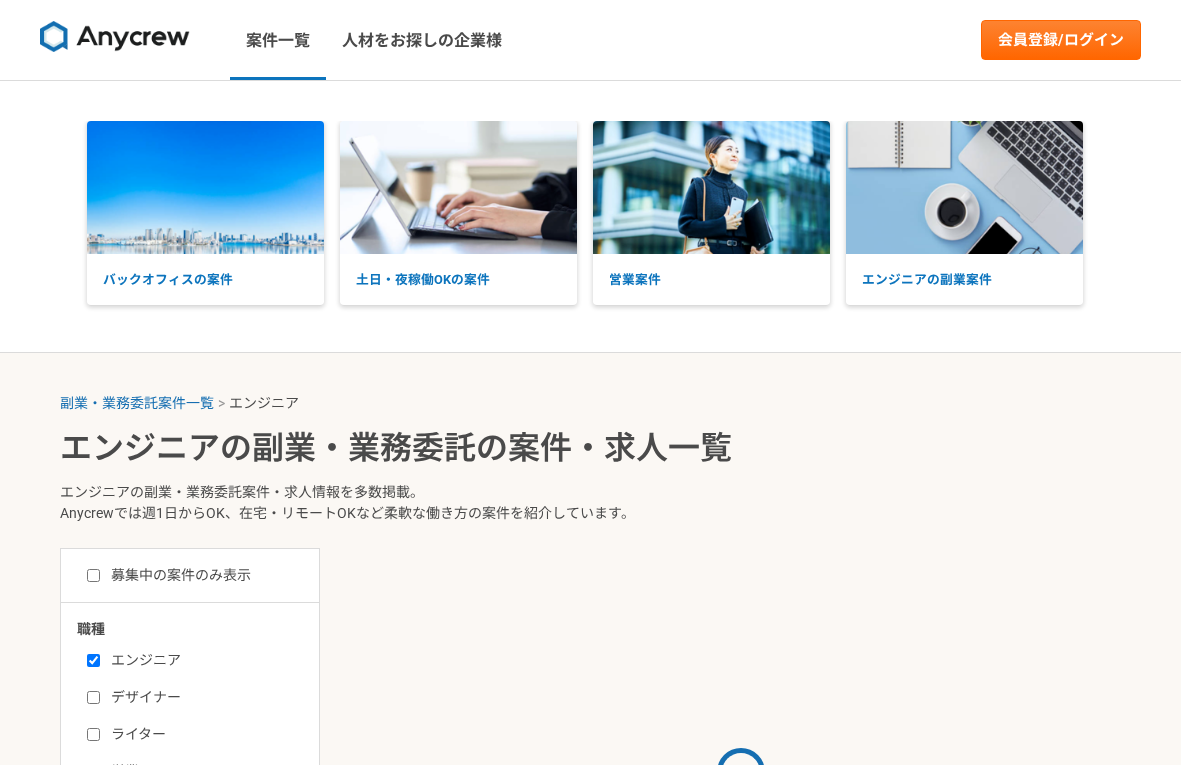 select on "3" 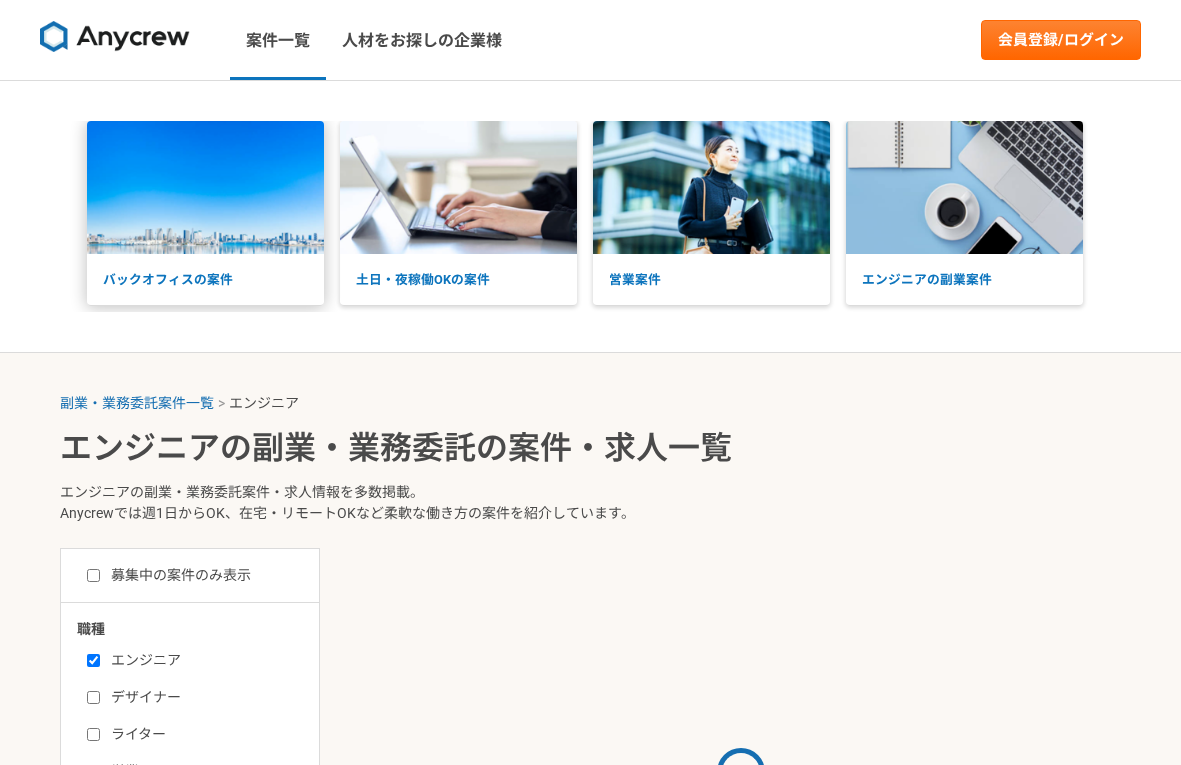 scroll, scrollTop: 0, scrollLeft: 0, axis: both 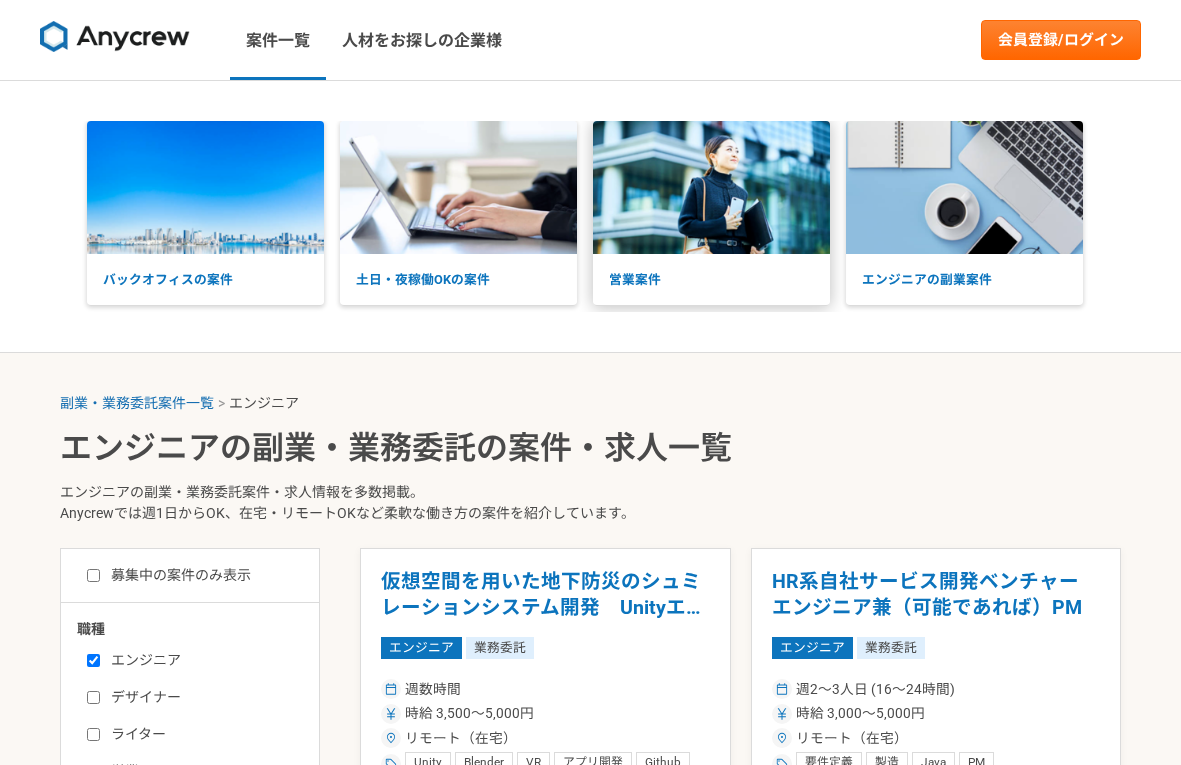 click at bounding box center (711, 187) 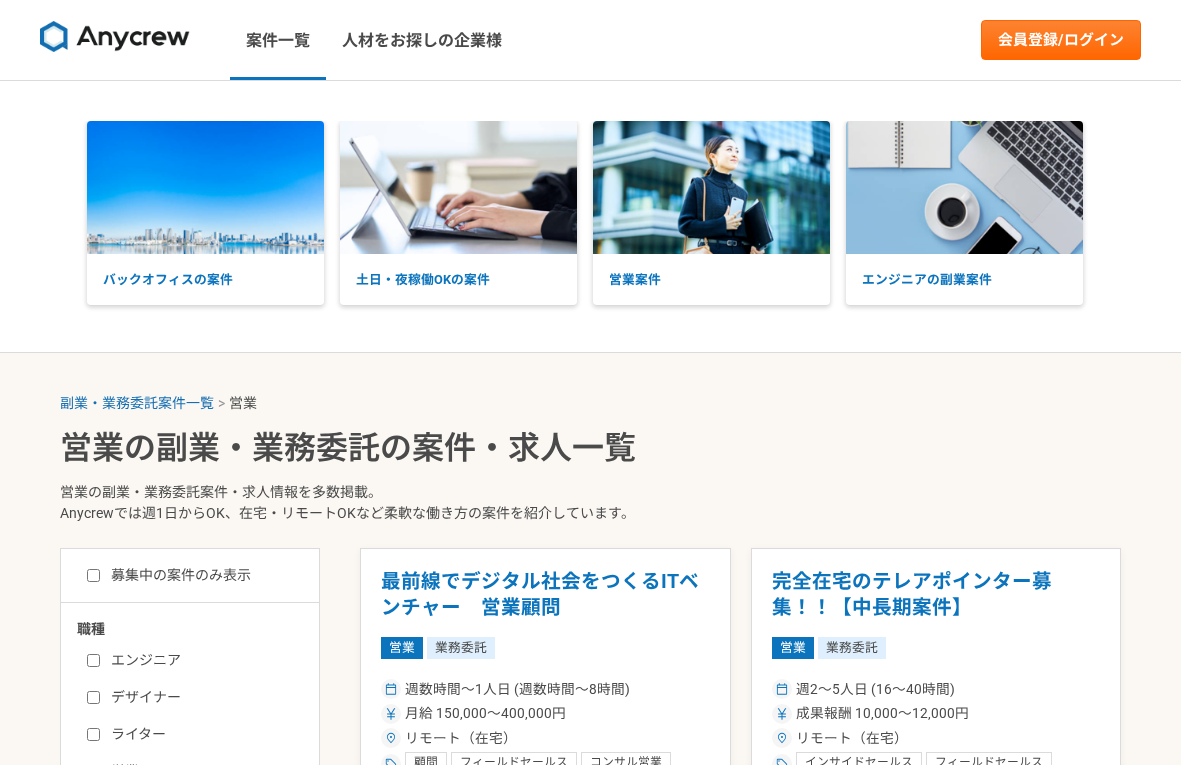 scroll, scrollTop: 0, scrollLeft: 0, axis: both 